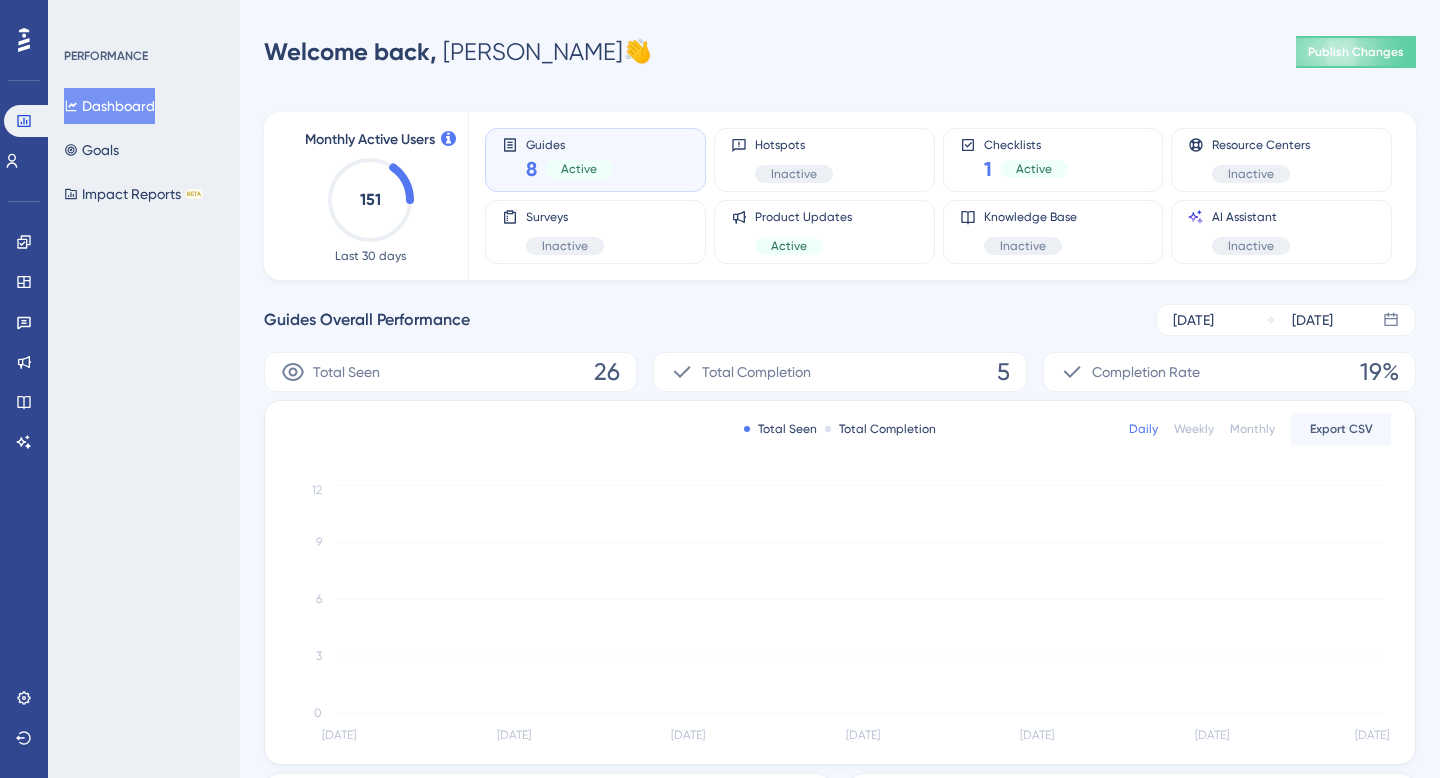 scroll, scrollTop: 0, scrollLeft: 0, axis: both 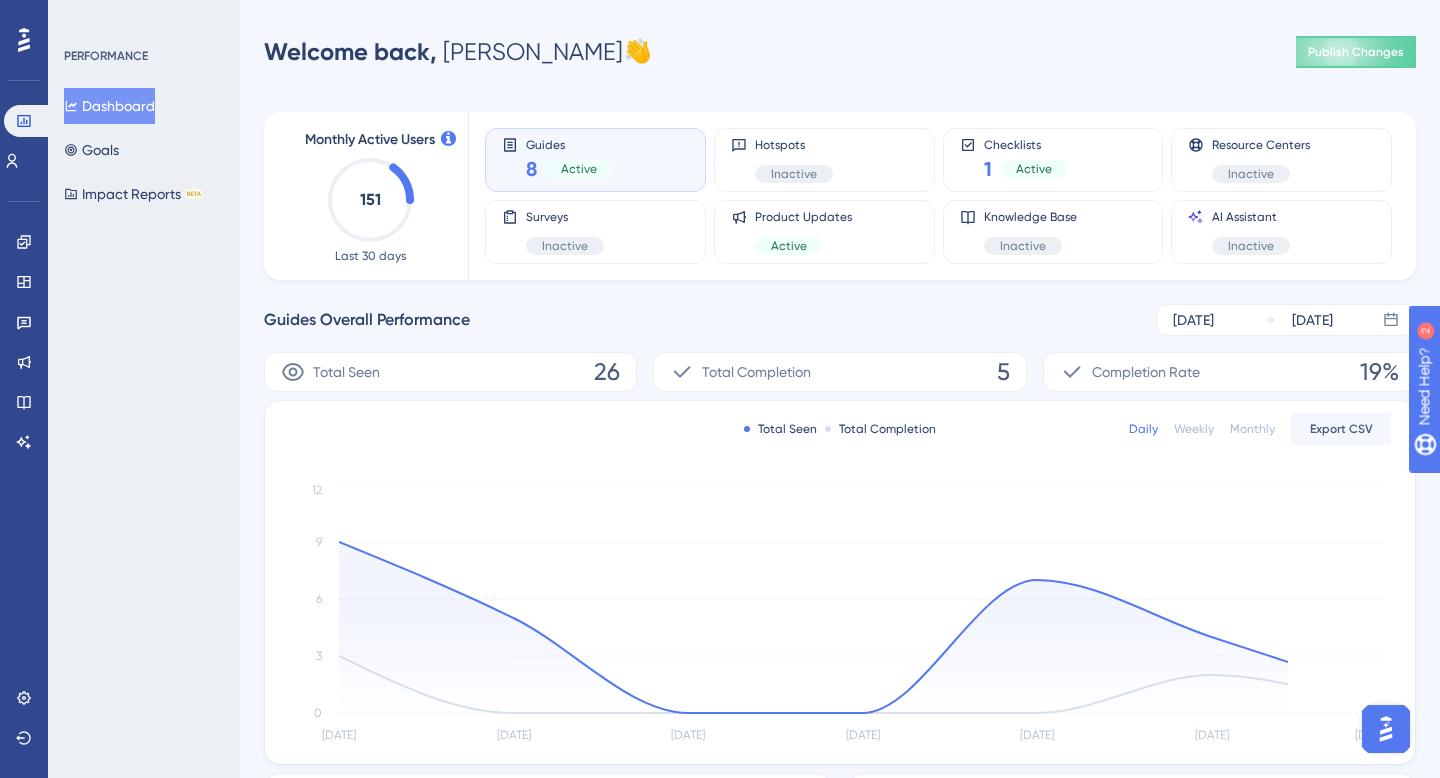 click on "Performance Users Engagement Widgets Feedback Product Updates Knowledge Base AI Assistant Settings Logout PERFORMANCE Dashboard Goals Impact Reports BETA Welcome back,   [PERSON_NAME]  👋 Publish Changes Monthly Active Users 151 Last 30 days Guides 8 Active Hotspots Inactive Checklists 1 Active Resource Centers Inactive Surveys Inactive Product Updates Active Knowledge Base Inactive AI Assistant Inactive Guides Overall Performance [DATE] [DATE] Total Seen 26 Total Completion 5 Completion Rate 19% Total Seen Total Completion Daily Weekly Monthly Export CSV [DATE] [DATE] [DATE] [DATE] [DATE] [DATE] [DATE] 0 3 6 9 12 Top Performing Guides GUIDE NAME STATUS TOTAL SEEN COMPLETION RATE Copy - Opportunities Copy - Opportunities Active 1 1 100% 100% overview page overview page Active 3 3 33% 33% contacts contacts Active 8 8 25% 25% Lowest Performing Guides GUIDE NAME STATUS TOTAL SEEN COMPLETION RATE riskv2 - new riskv2 - new Active 7 7 0% 0% Leads Leads Active 2 2 0% 0% Network Network Active 1 1 0% 0%" at bounding box center (840, 579) 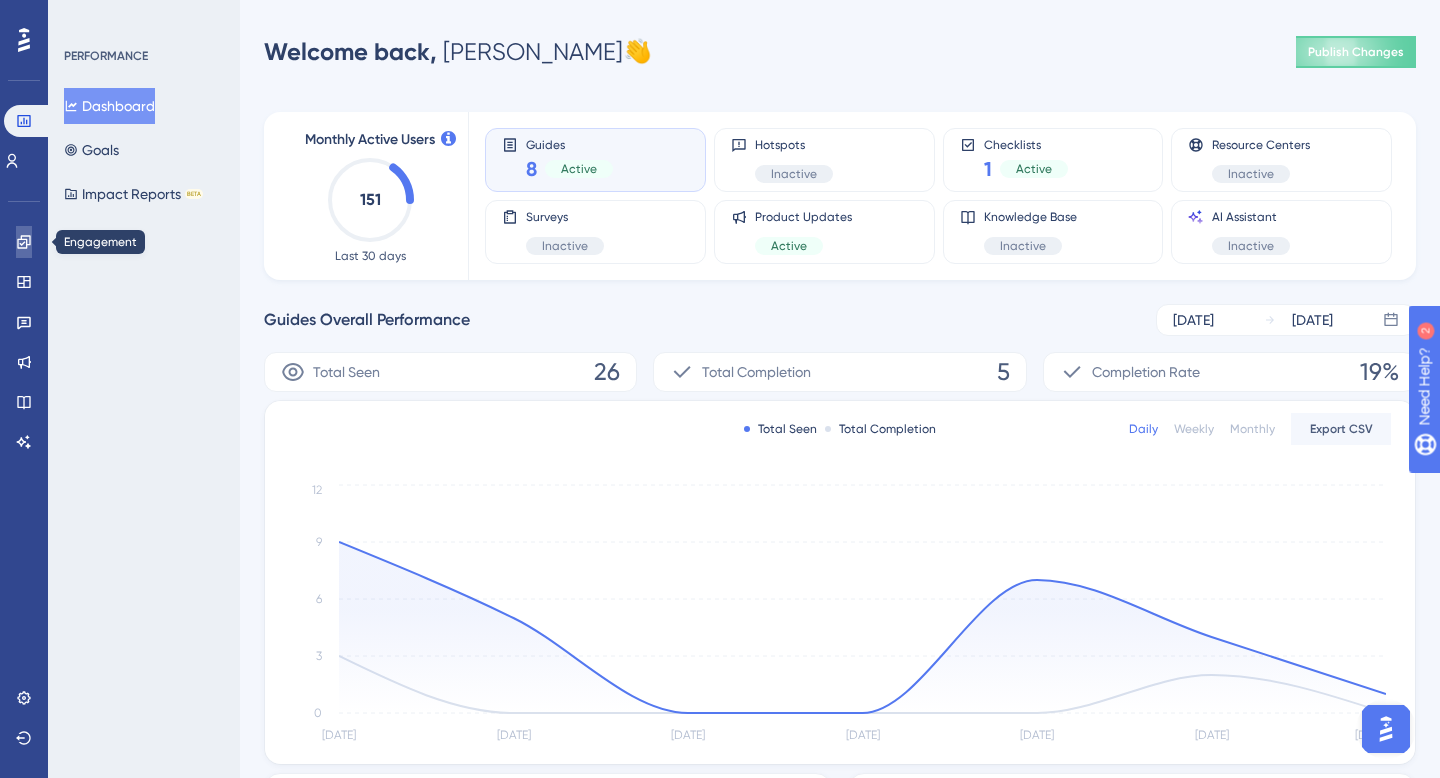 click 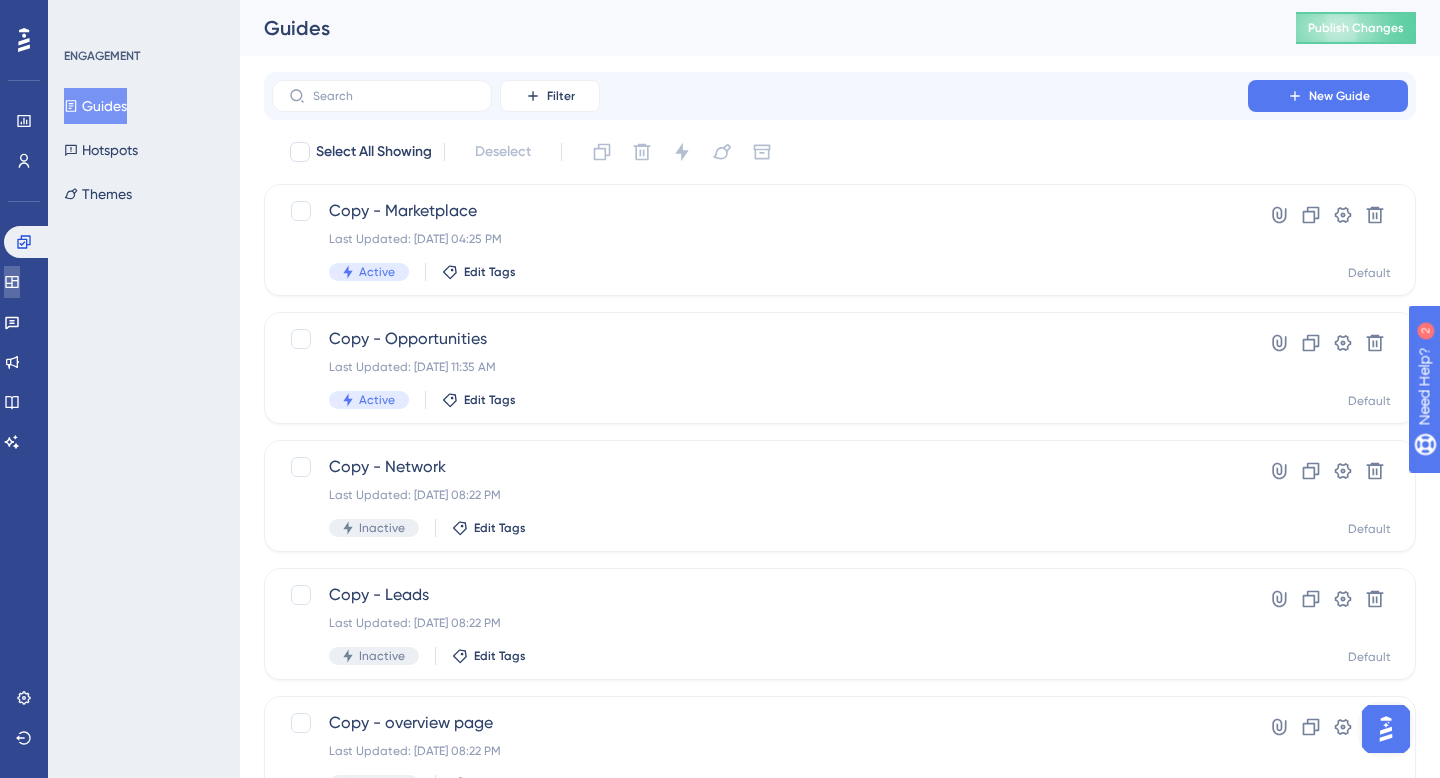click at bounding box center (12, 282) 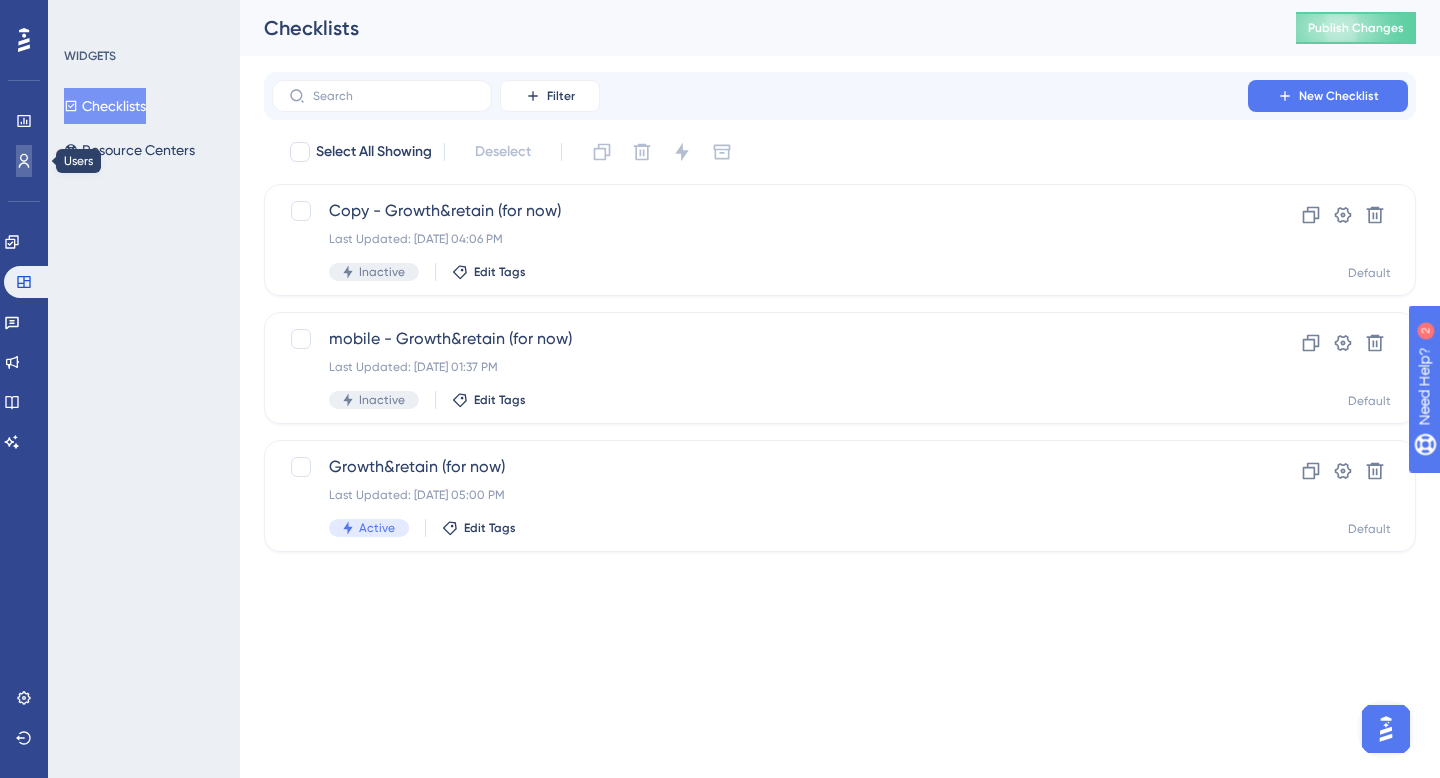 click 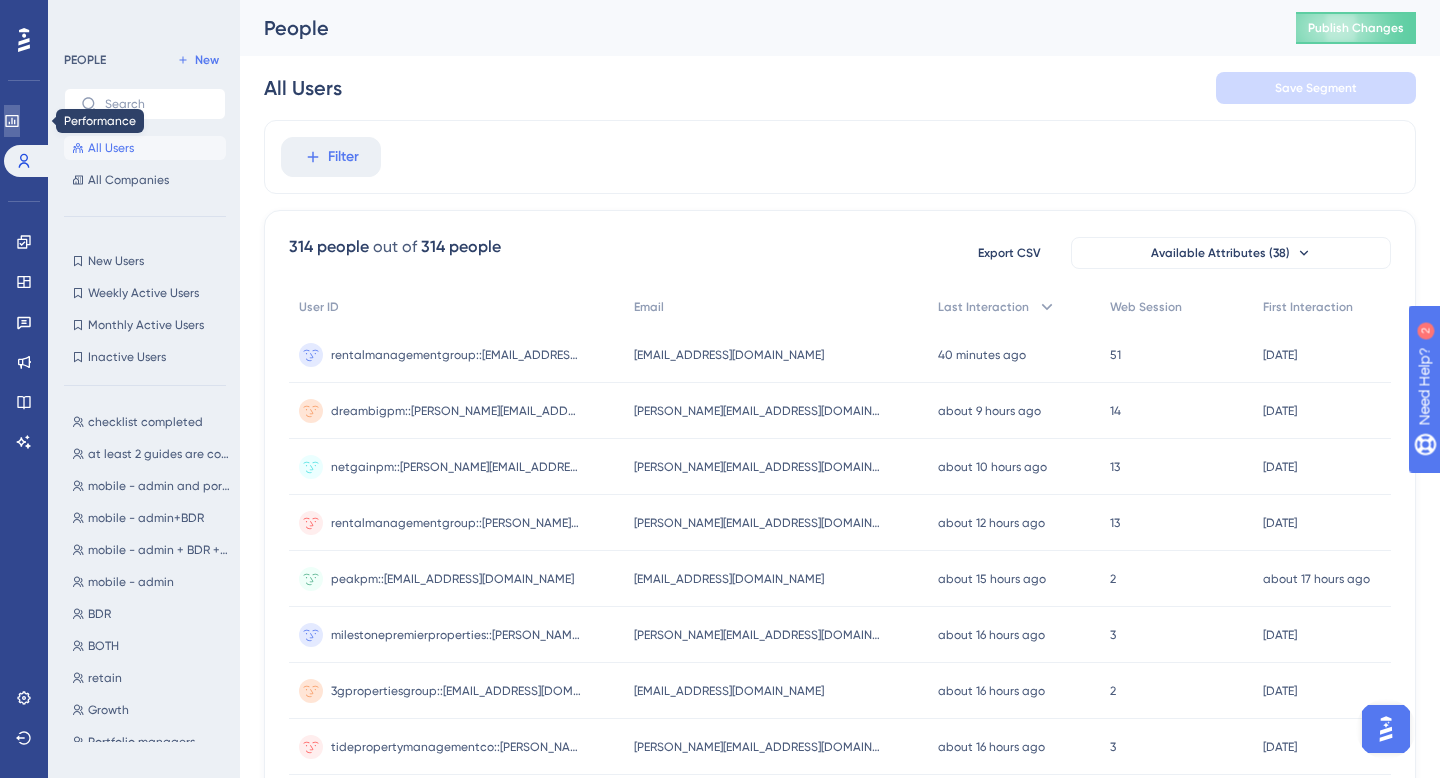 click at bounding box center [12, 121] 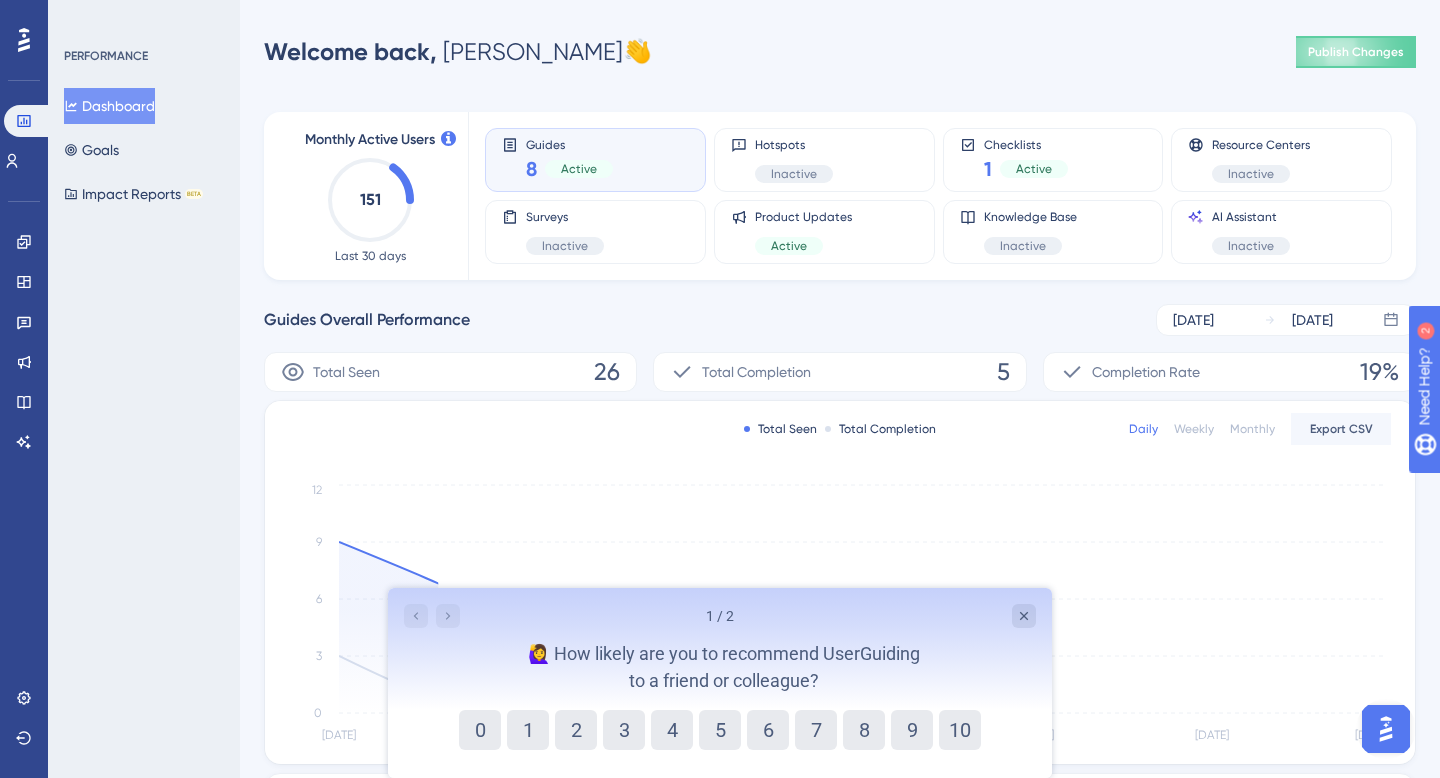scroll, scrollTop: 0, scrollLeft: 0, axis: both 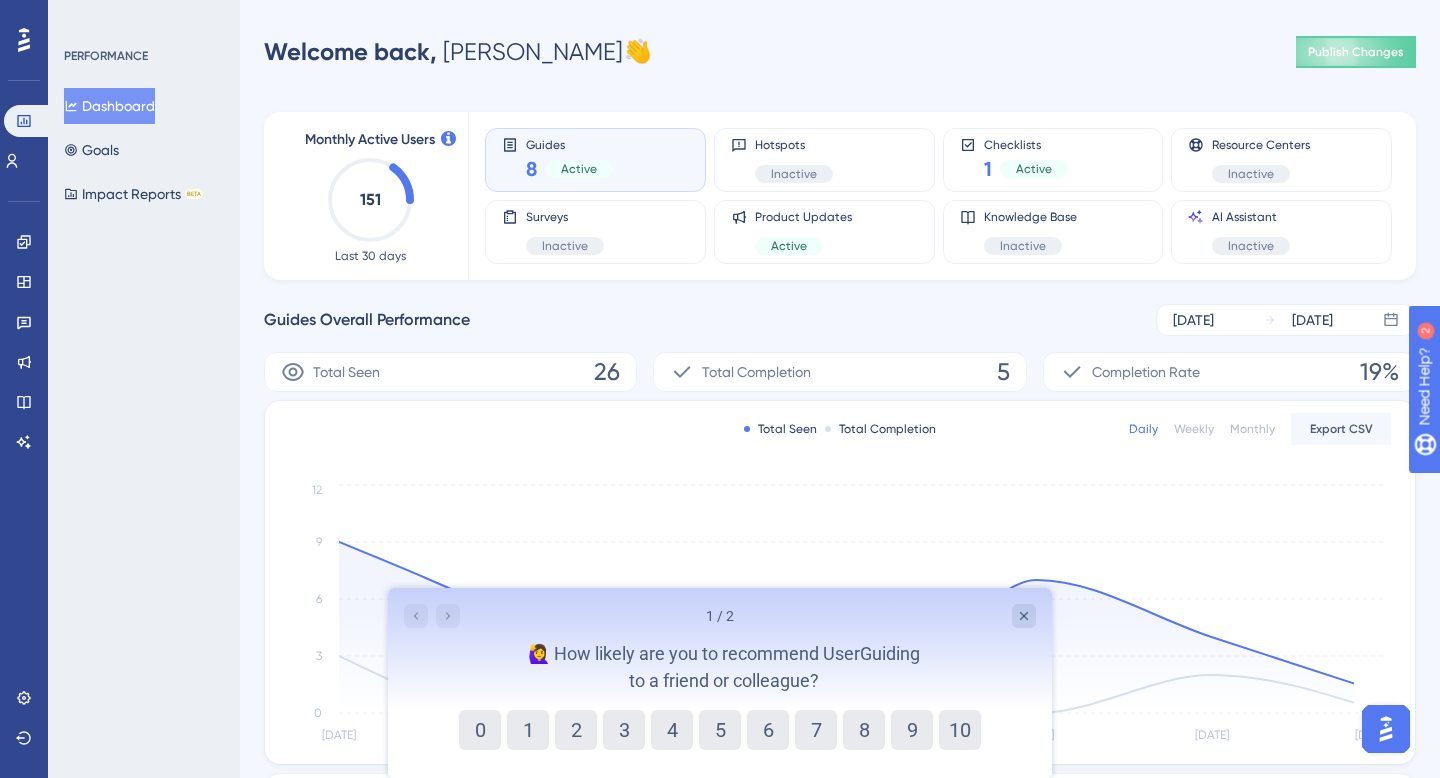 click on "Monthly Active Users 151 Last 30 days" at bounding box center (370, 196) 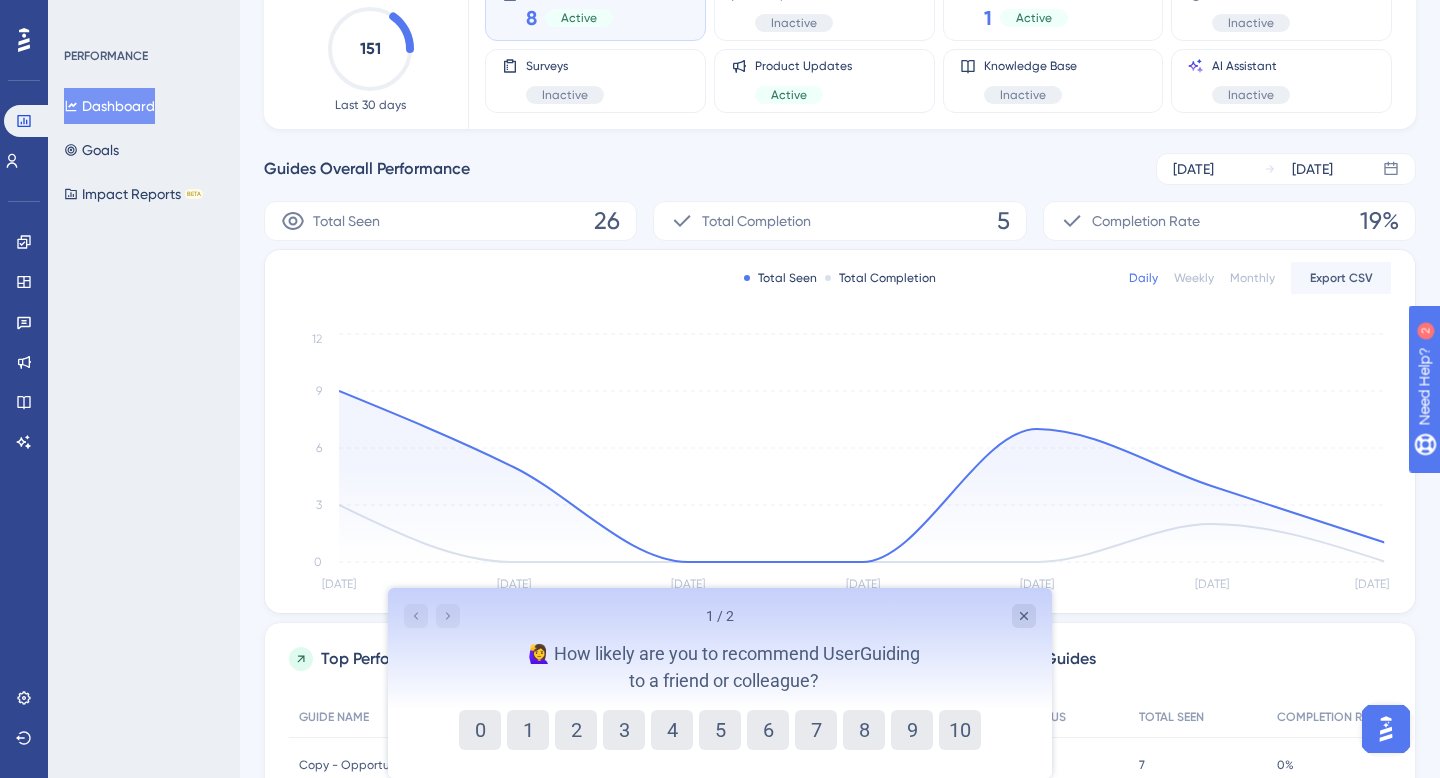 scroll, scrollTop: 367, scrollLeft: 0, axis: vertical 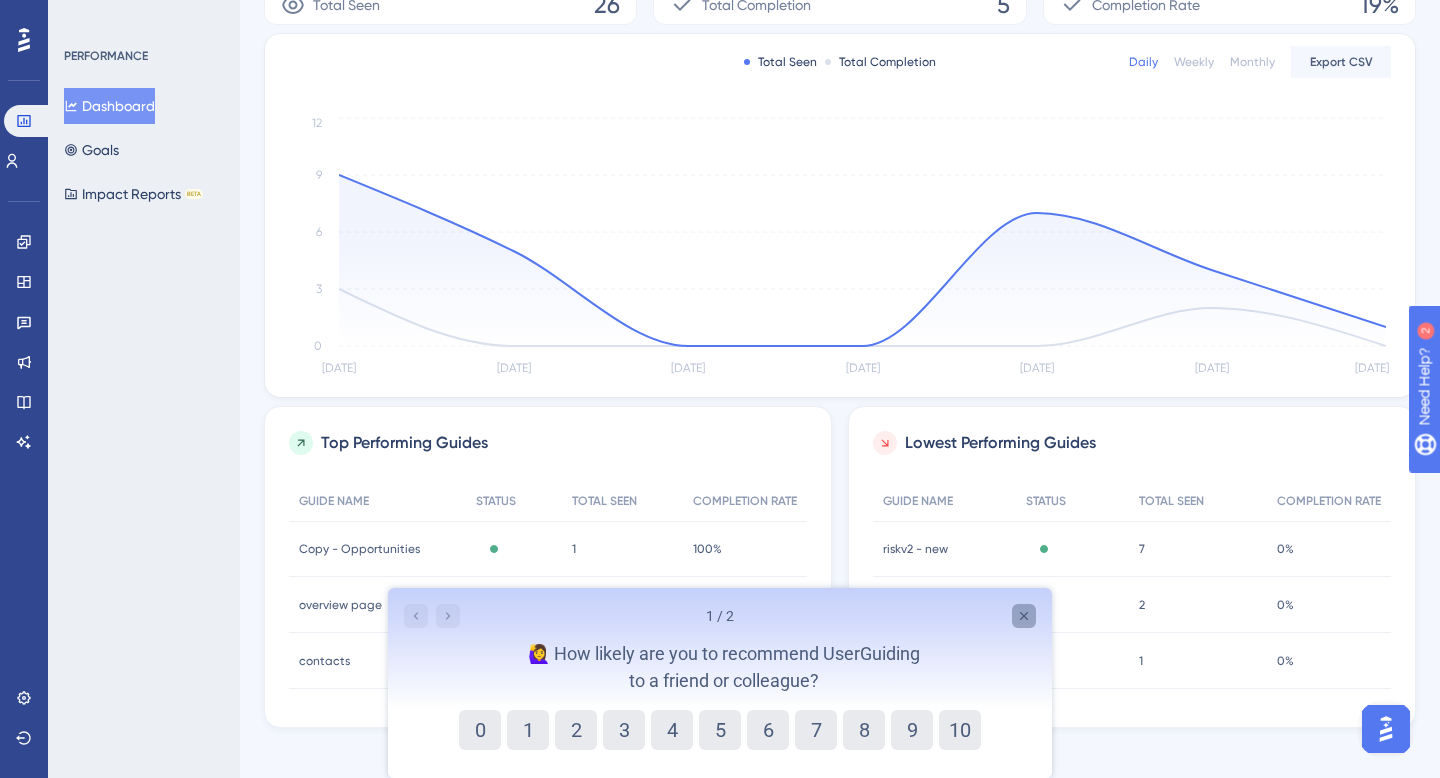 click 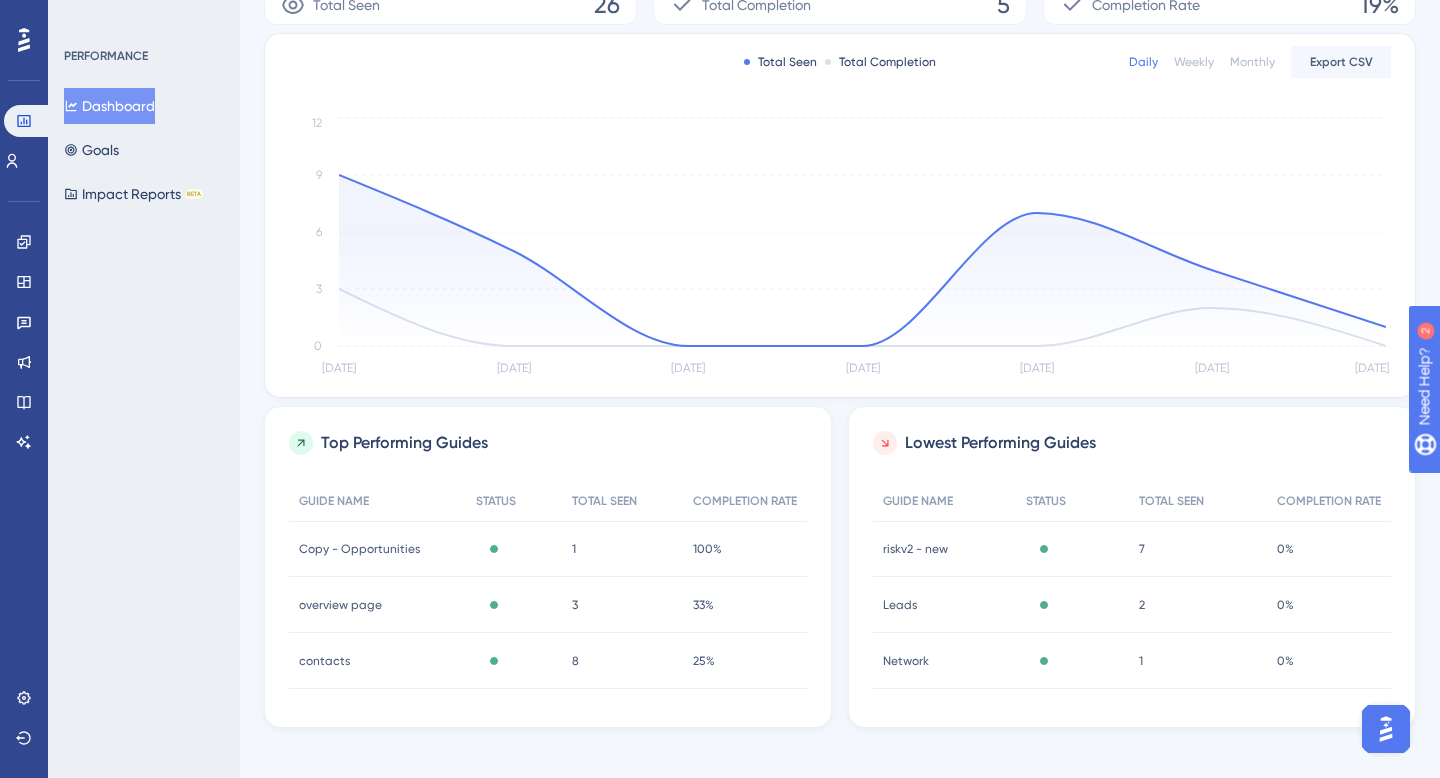 scroll, scrollTop: 10, scrollLeft: 0, axis: vertical 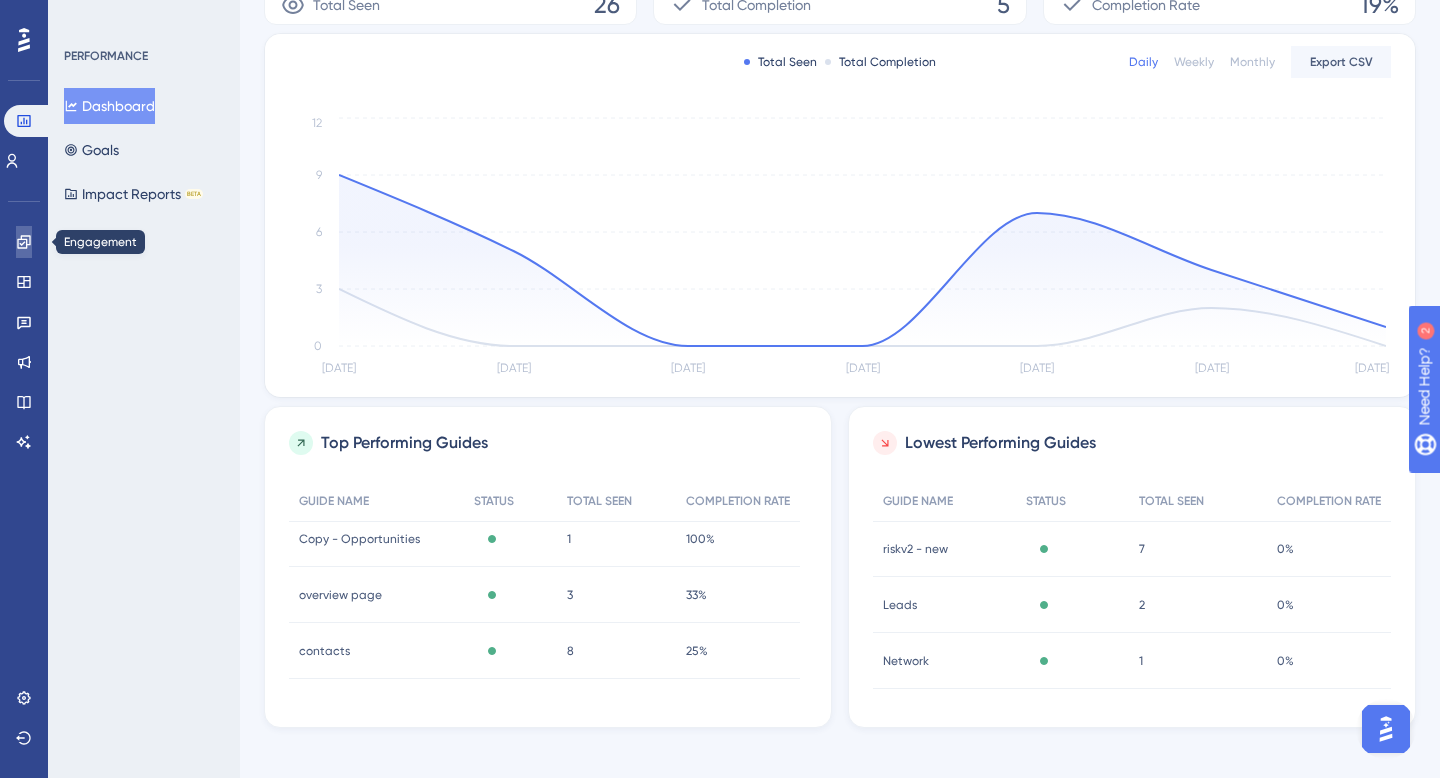click 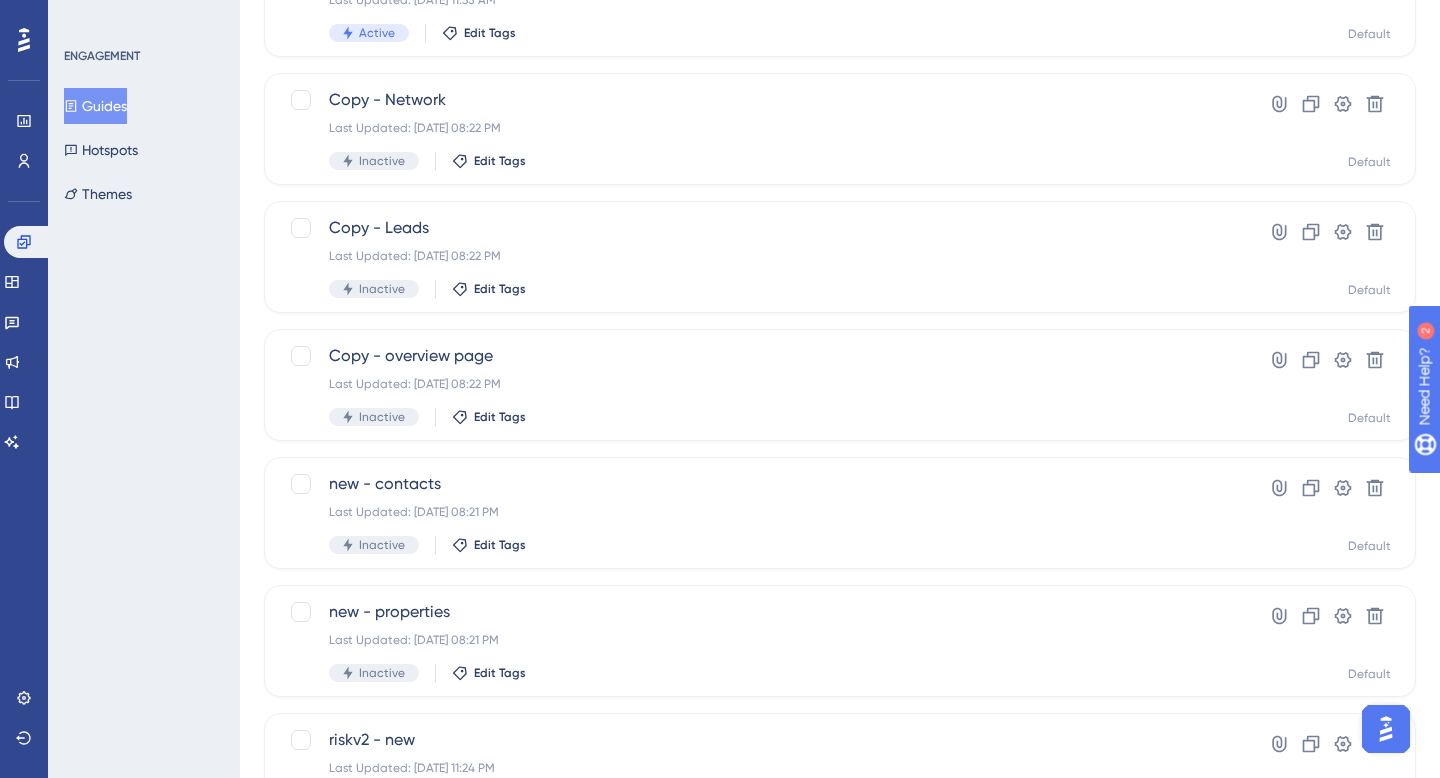 scroll, scrollTop: 0, scrollLeft: 0, axis: both 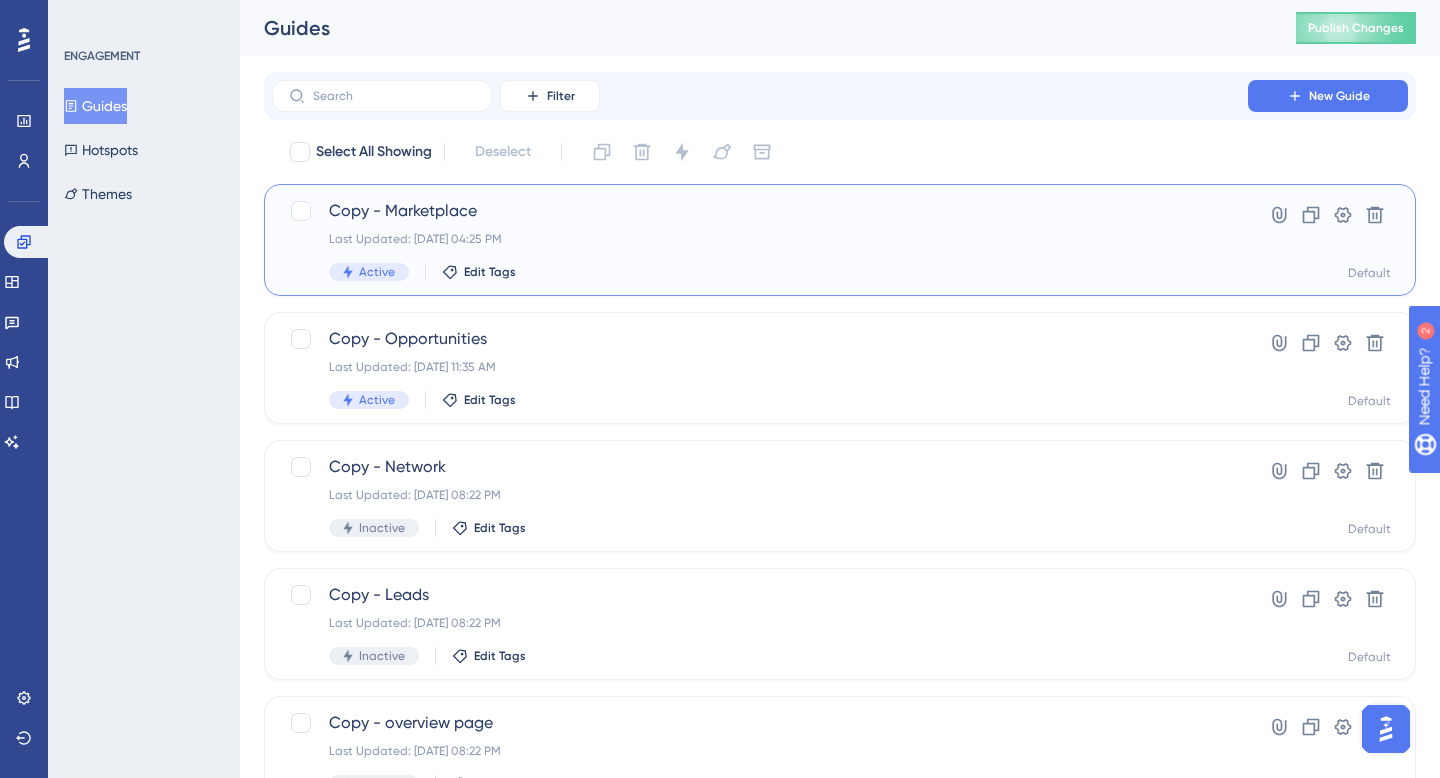 click on "Copy - Marketplace Last Updated: [DATE] 04:25 PM Active Edit Tags" at bounding box center [760, 240] 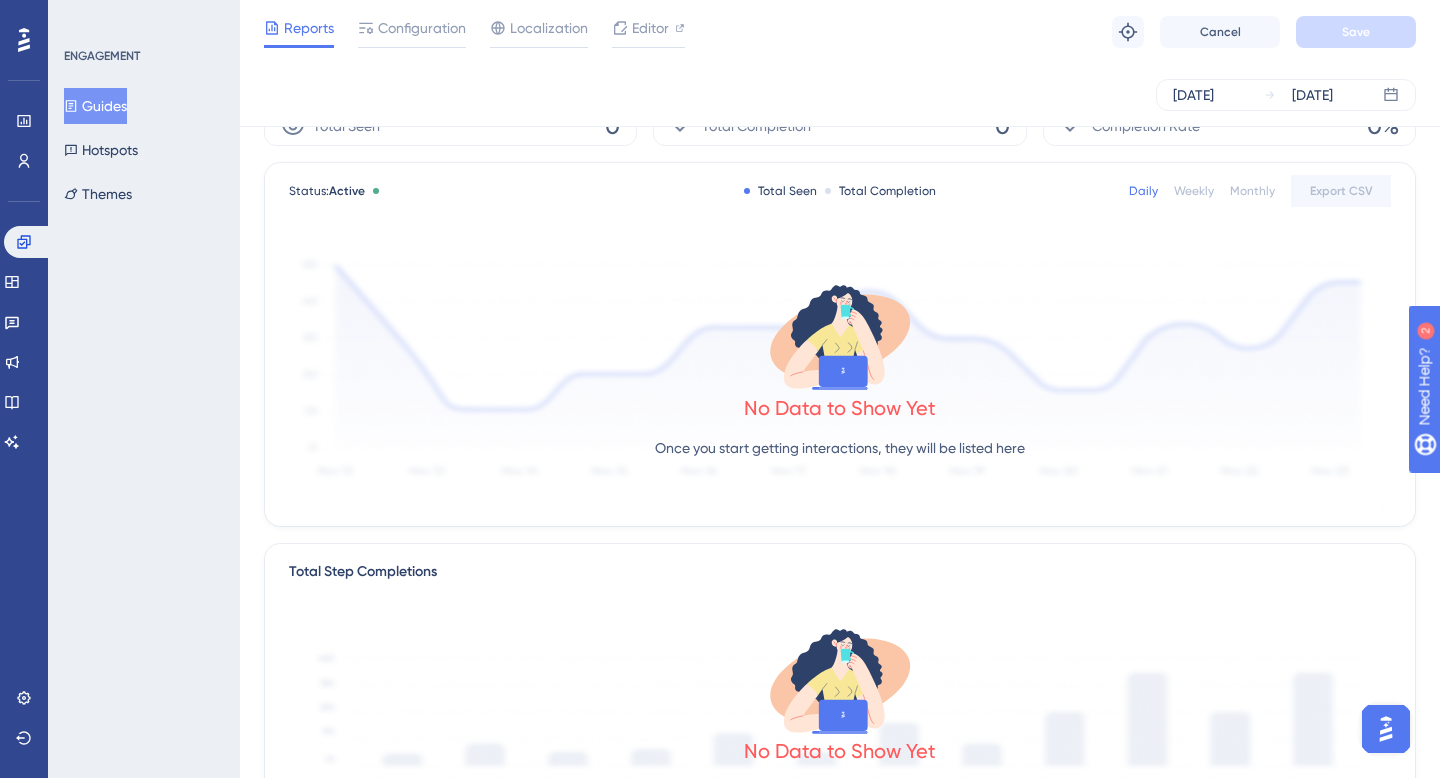 scroll, scrollTop: 0, scrollLeft: 0, axis: both 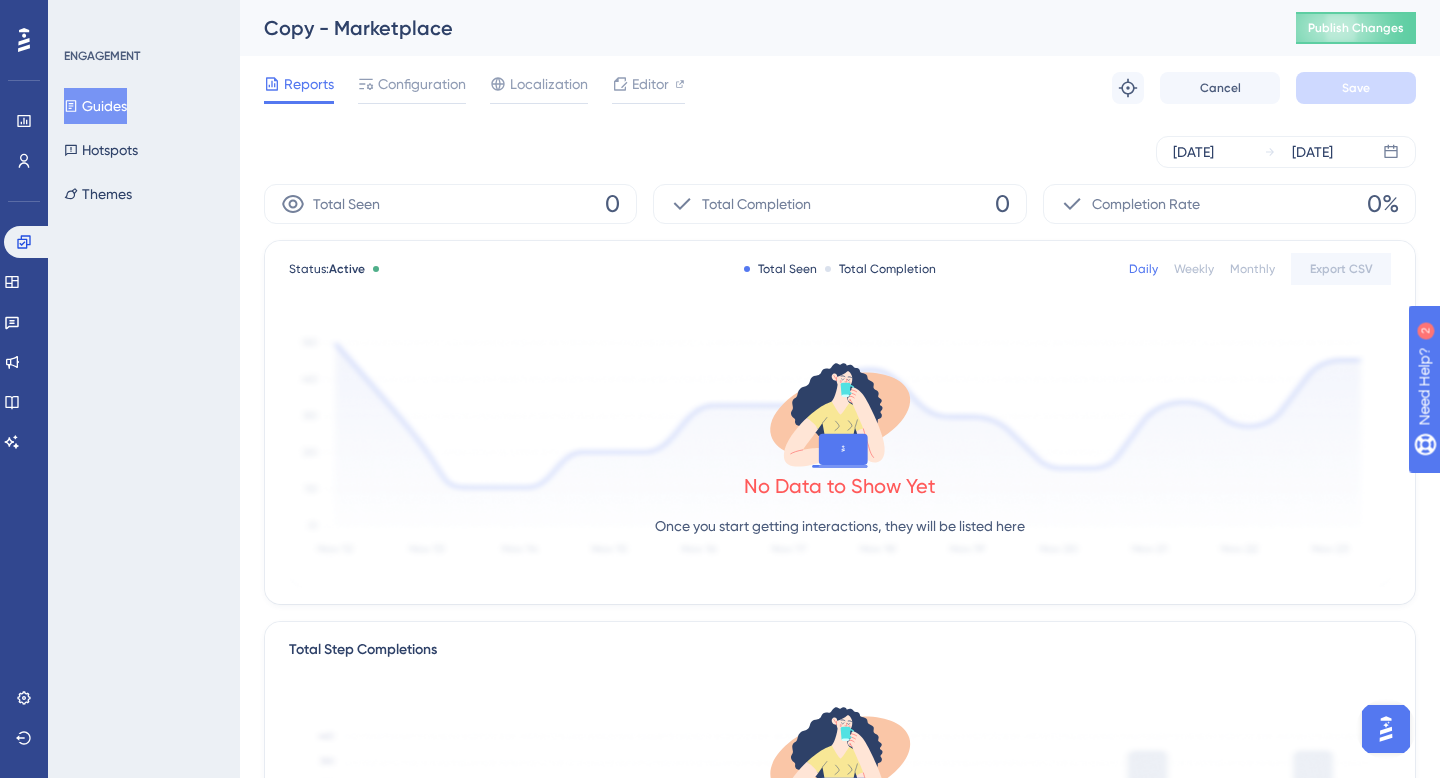 click on "[DATE] [DATE]" at bounding box center [840, 152] 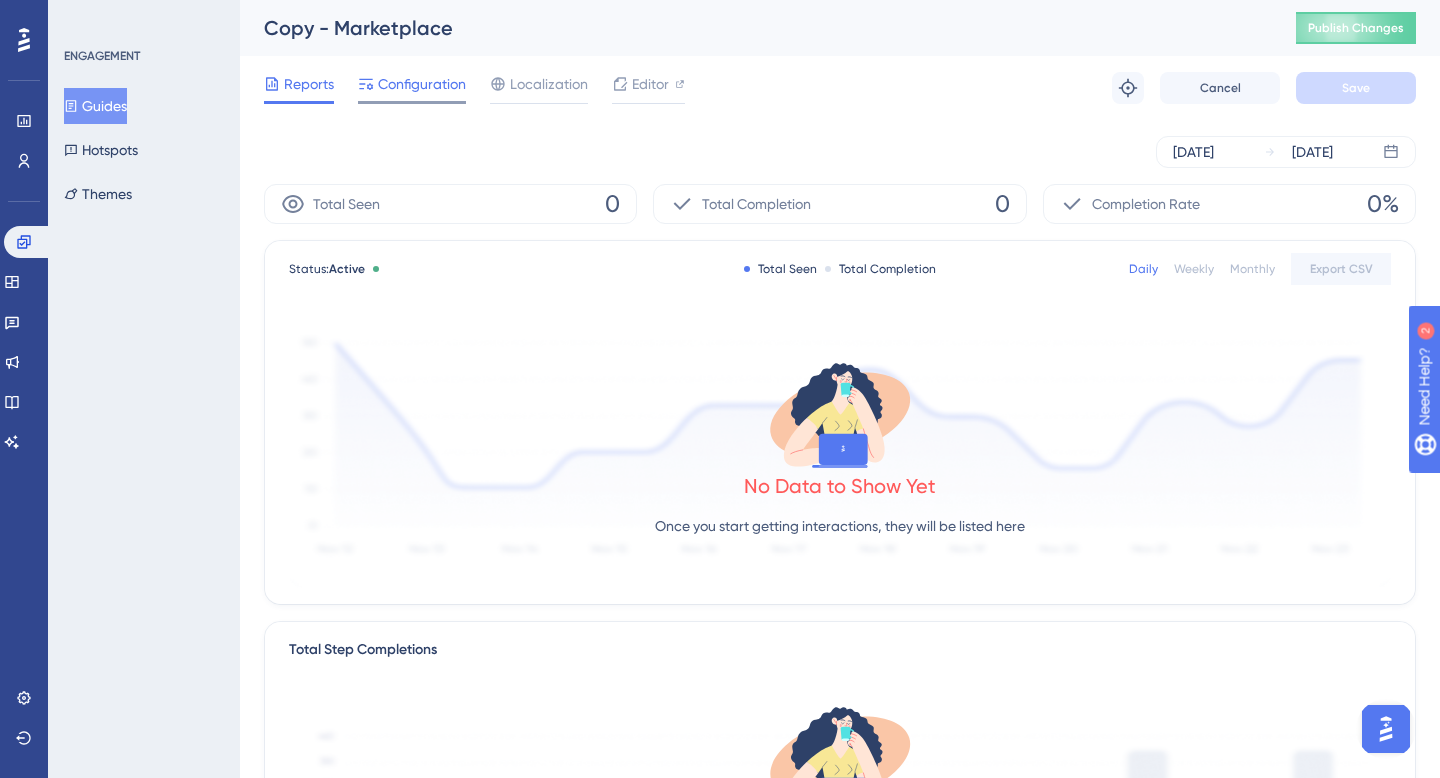 click on "Configuration" at bounding box center [422, 84] 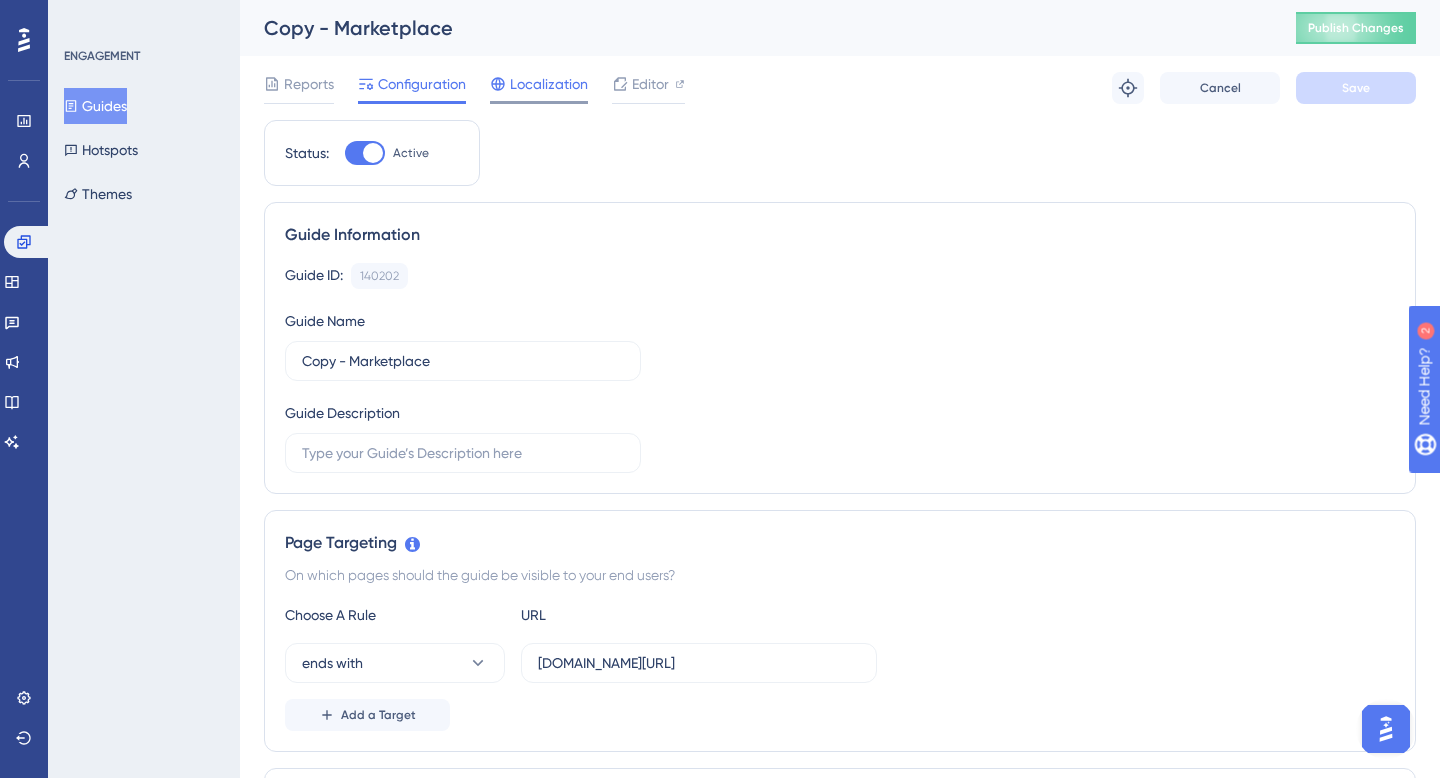 click on "Localization" at bounding box center (549, 84) 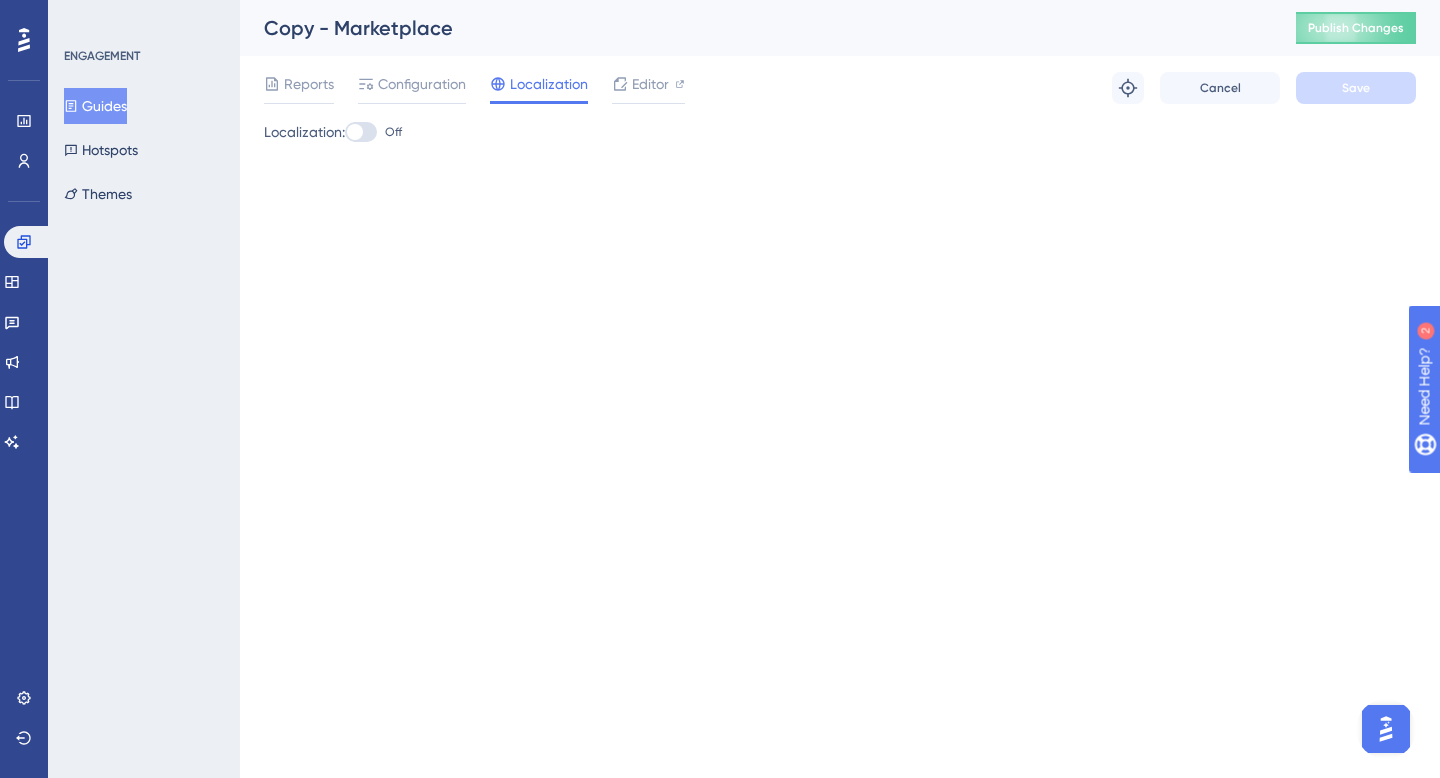 click on "Reports Configuration Localization Editor" at bounding box center (474, 88) 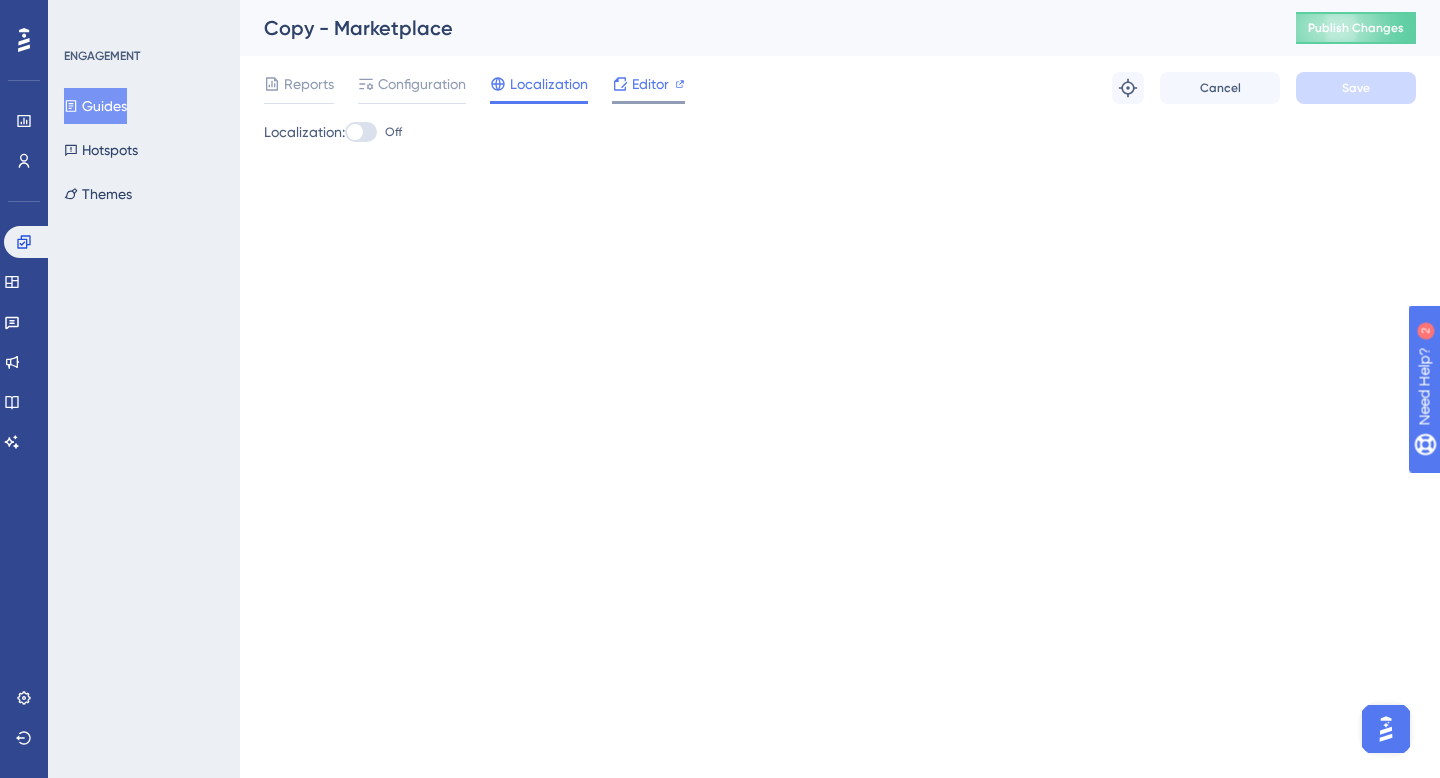 click on "Editor" at bounding box center (650, 84) 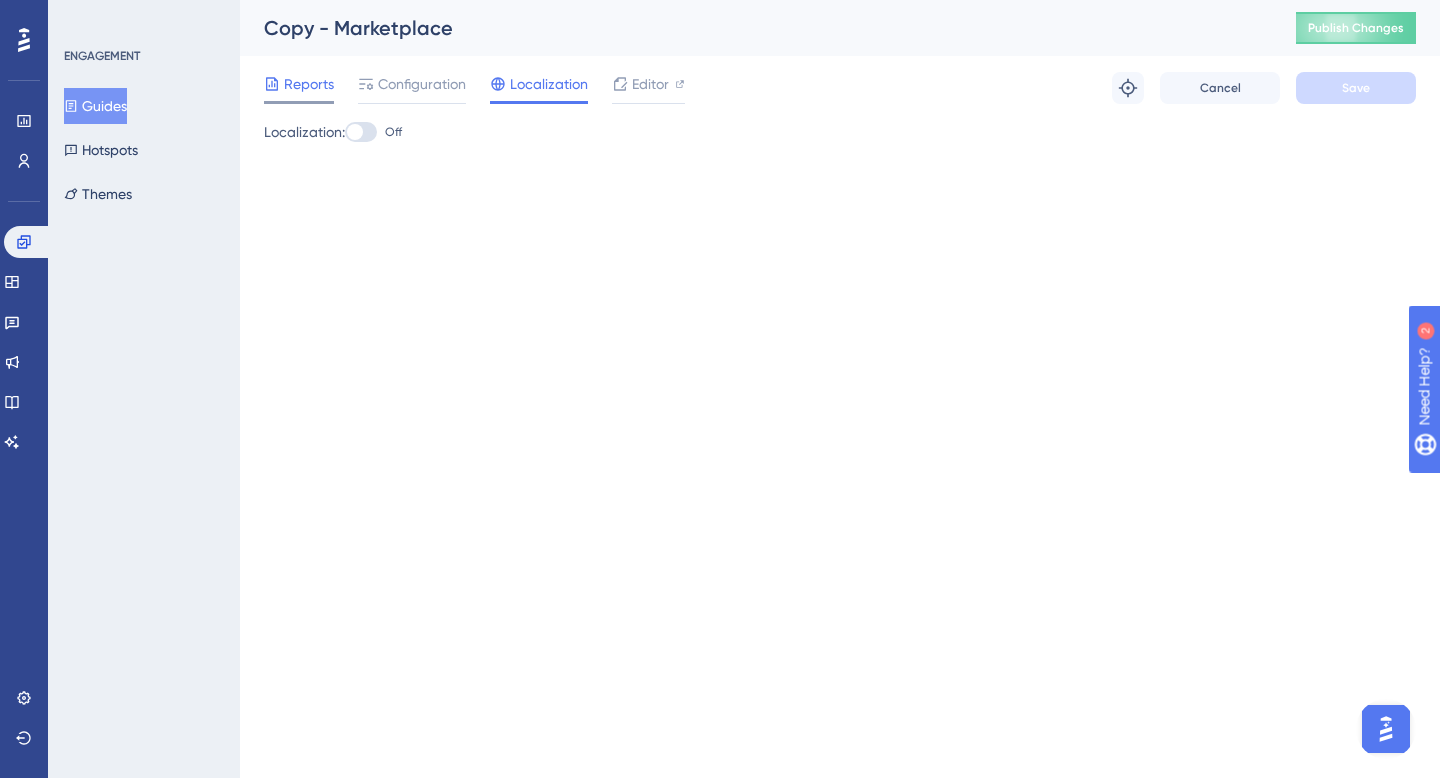 click on "Reports" at bounding box center (309, 84) 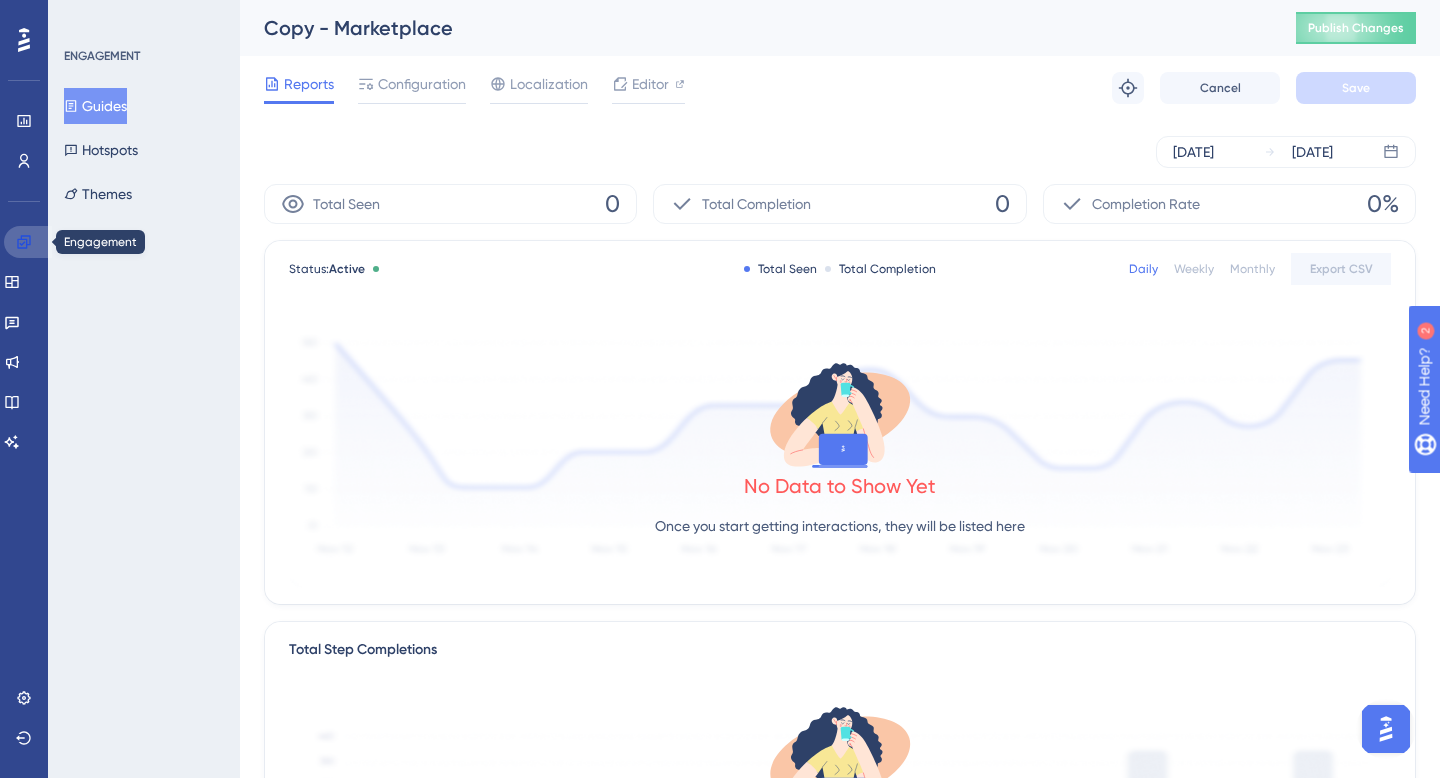 click at bounding box center [28, 242] 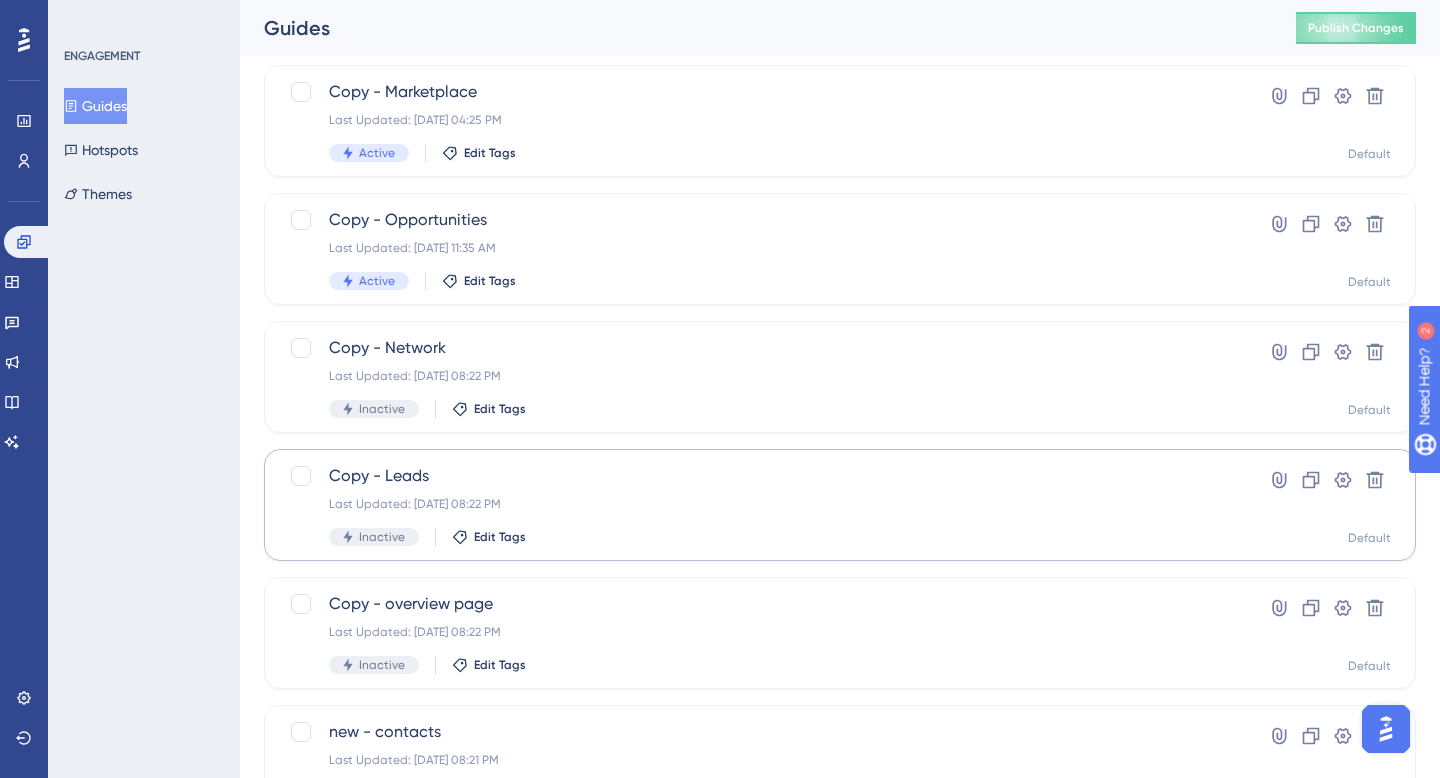 scroll, scrollTop: 125, scrollLeft: 0, axis: vertical 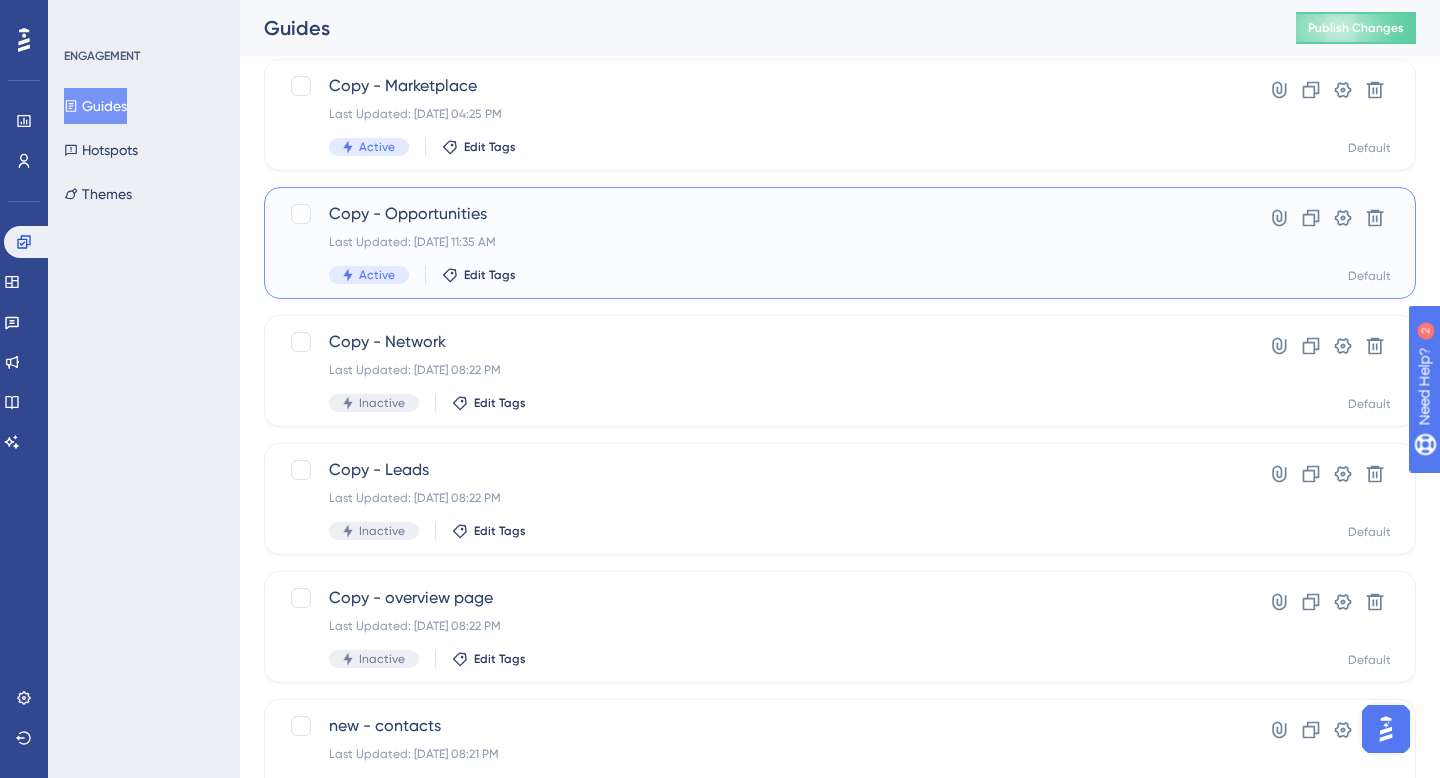 click on "Last Updated: [DATE] 11:35 AM" at bounding box center (760, 242) 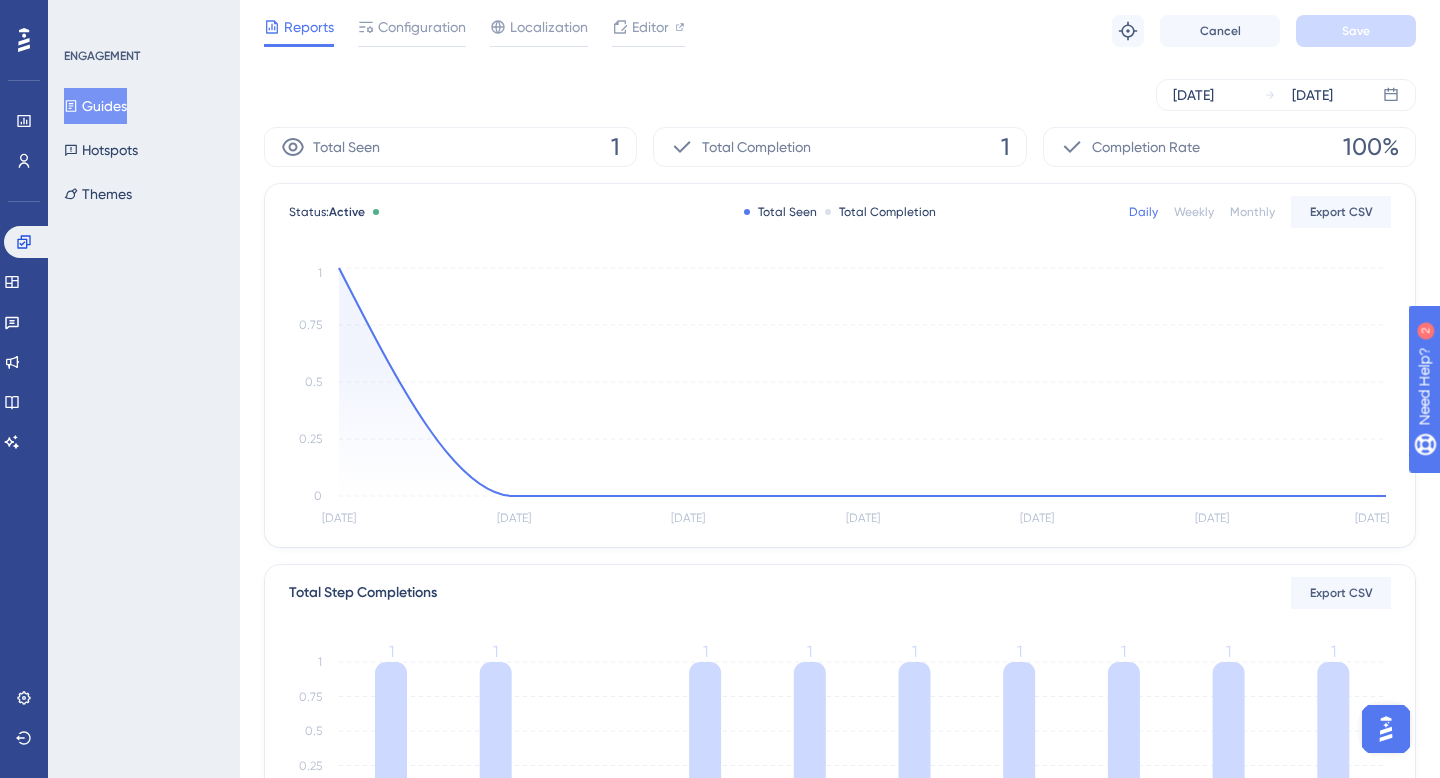 scroll, scrollTop: 0, scrollLeft: 0, axis: both 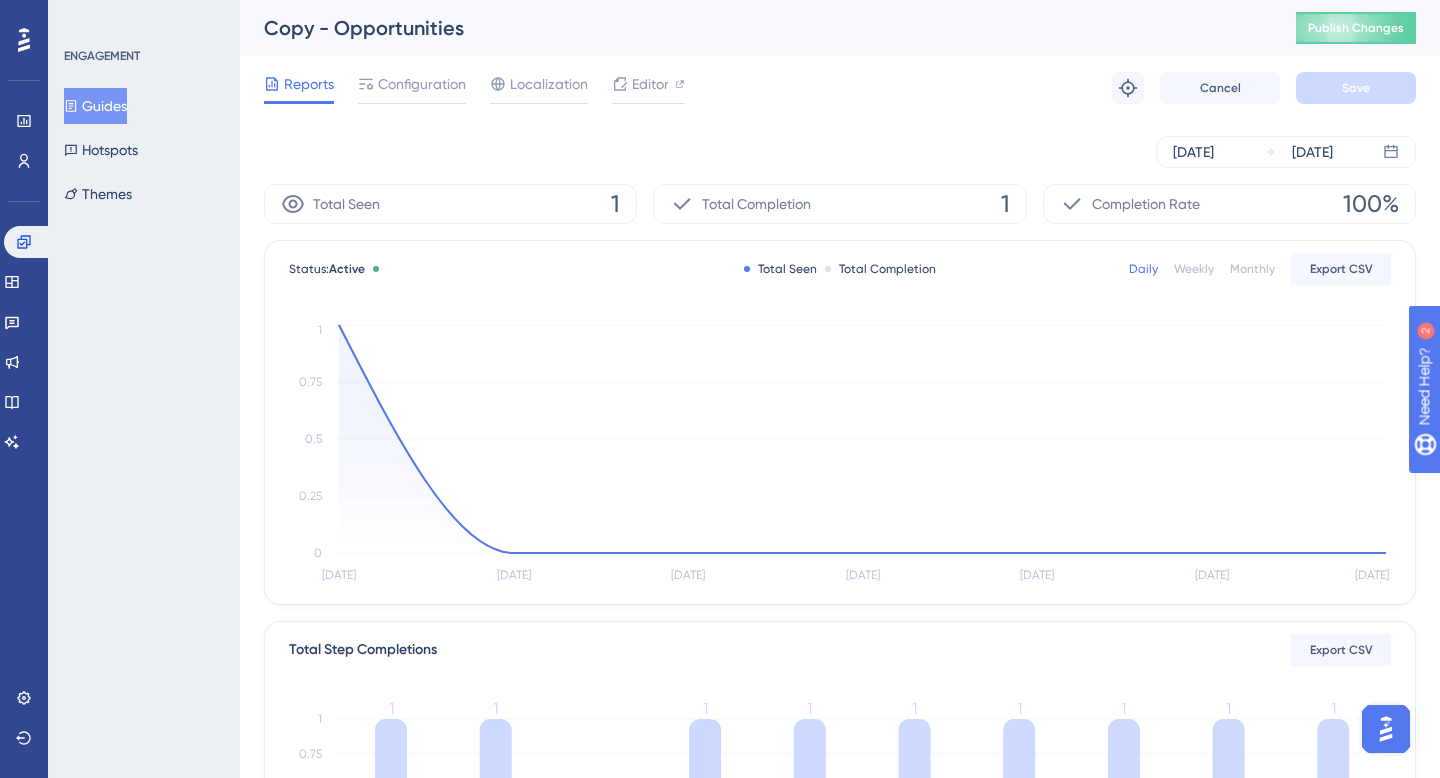 click on "[DATE] [DATE]" at bounding box center [840, 152] 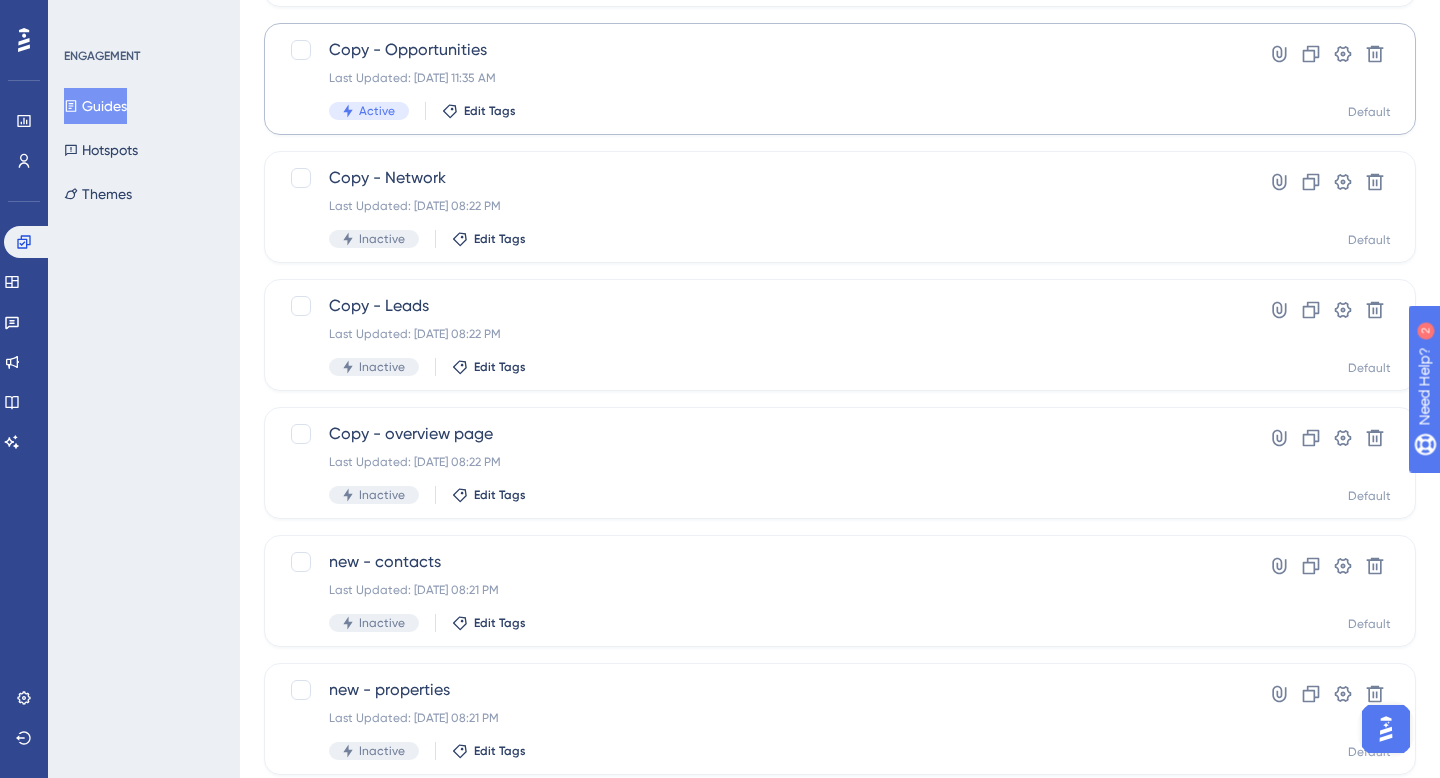 scroll, scrollTop: 774, scrollLeft: 0, axis: vertical 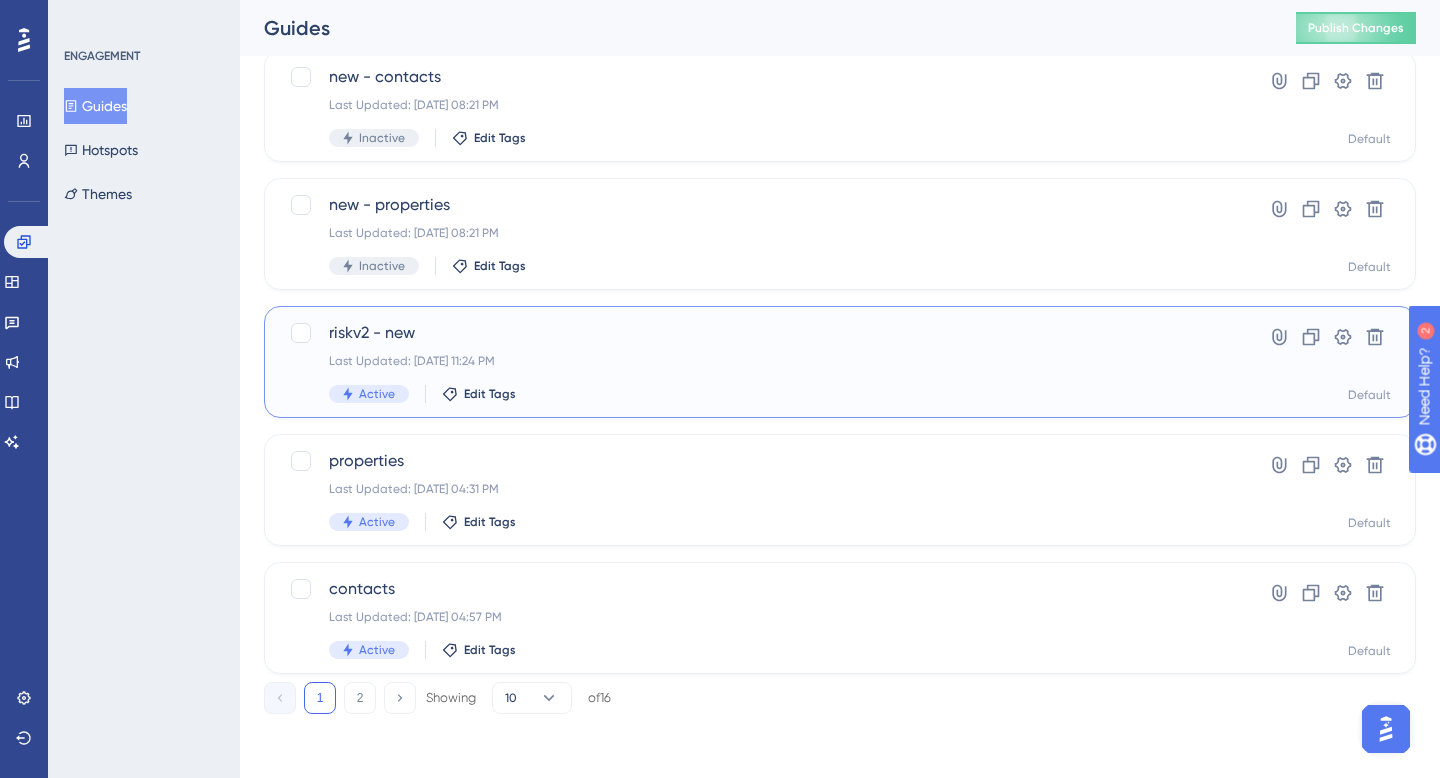 click on "Last Updated: [DATE] 11:24 PM" at bounding box center [760, 361] 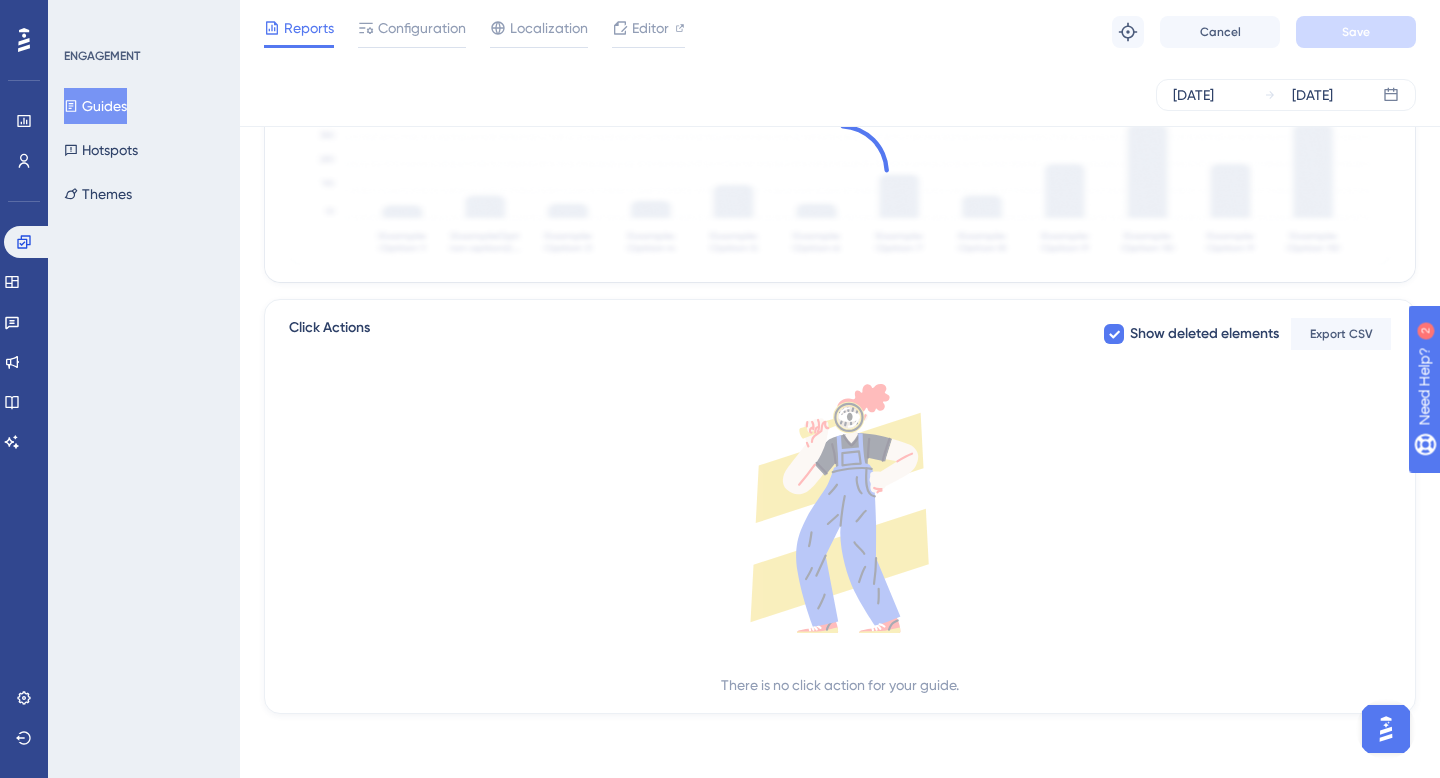 scroll, scrollTop: 0, scrollLeft: 0, axis: both 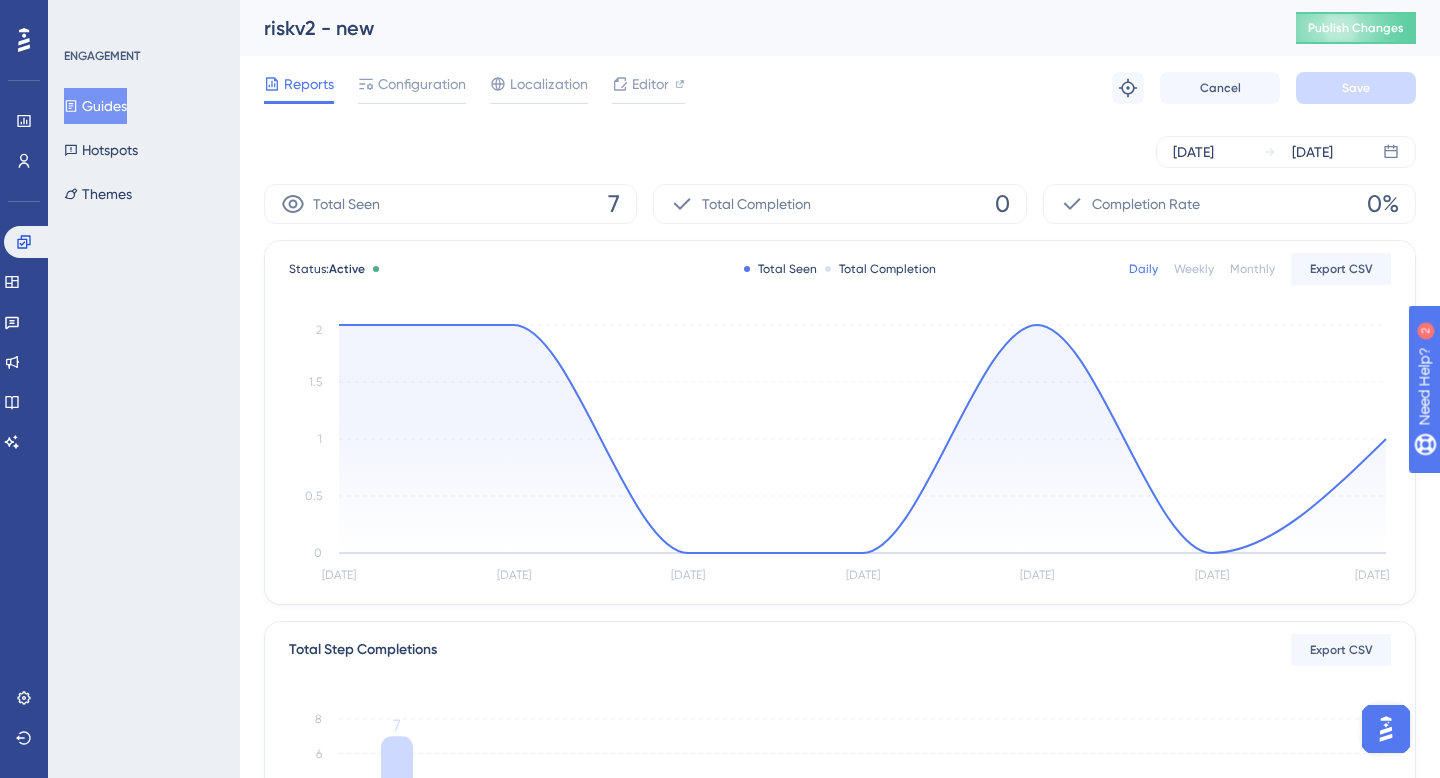 click on "[DATE] [DATE]" at bounding box center [840, 152] 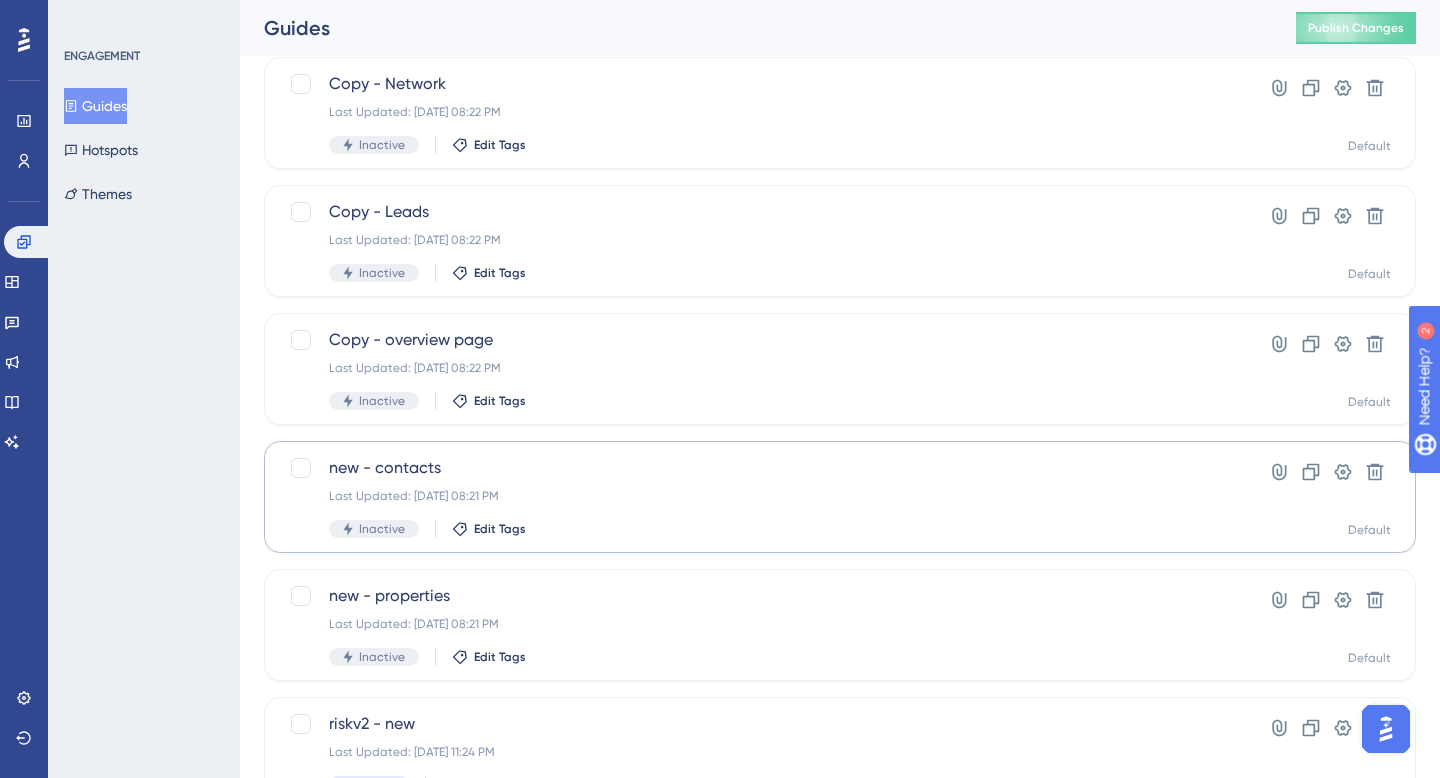 scroll, scrollTop: 0, scrollLeft: 0, axis: both 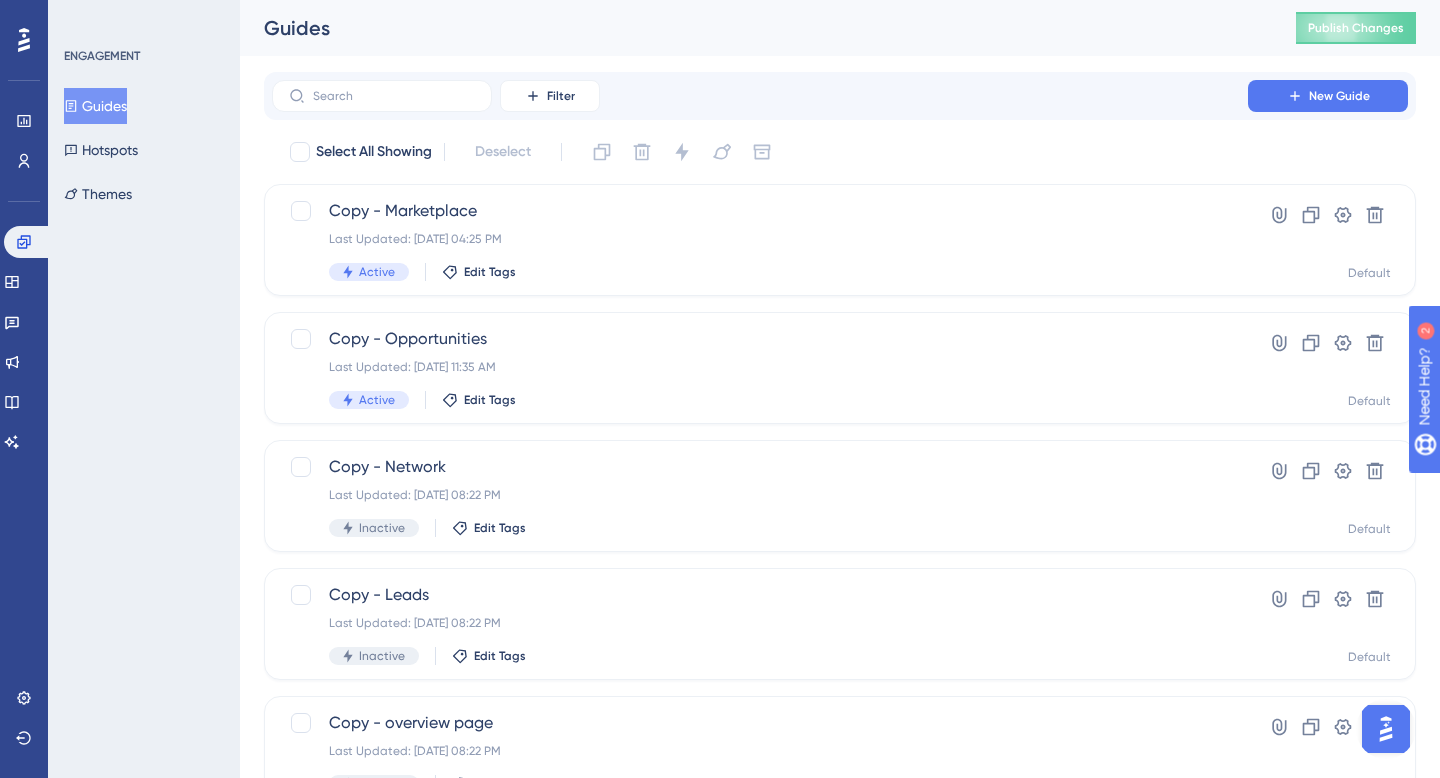 click on "Guides" at bounding box center (755, 28) 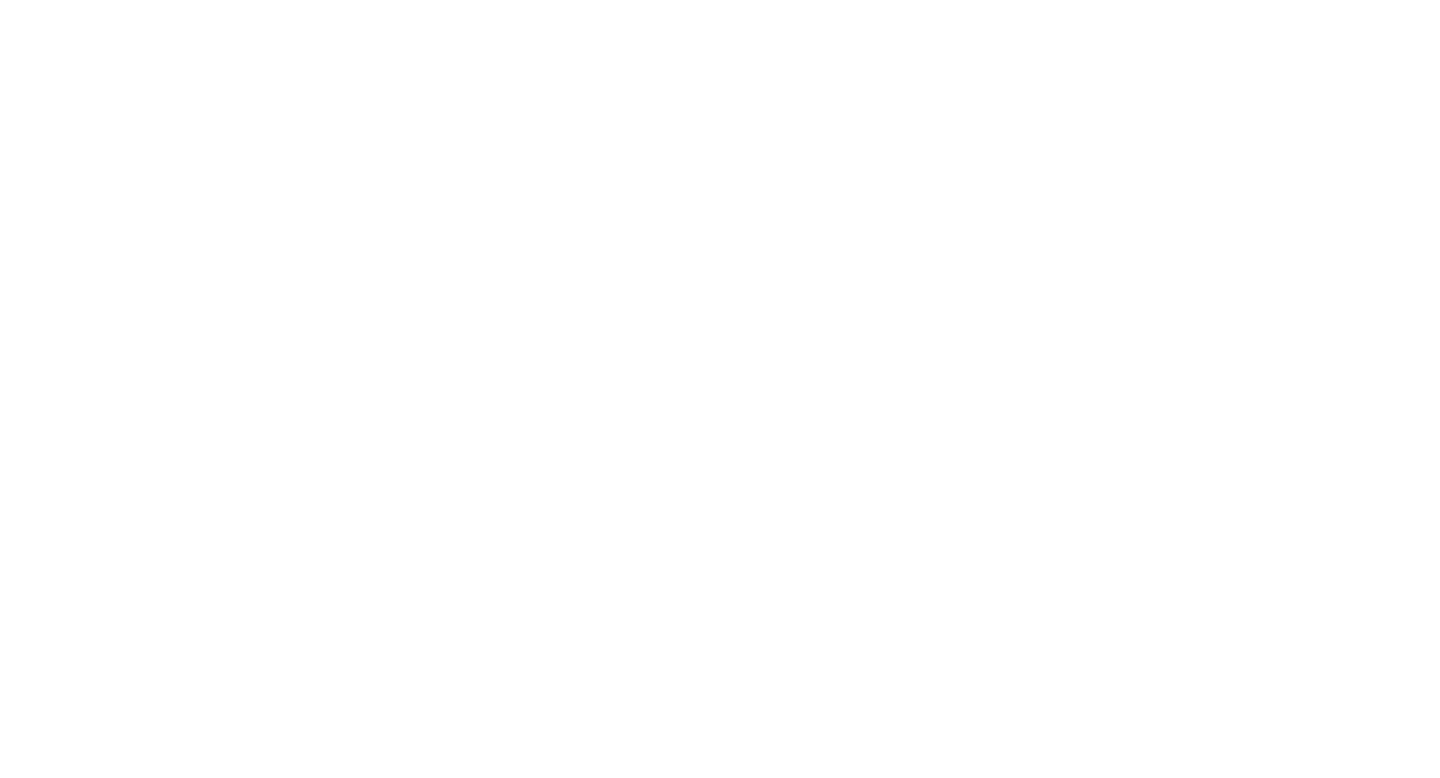scroll, scrollTop: 0, scrollLeft: 0, axis: both 